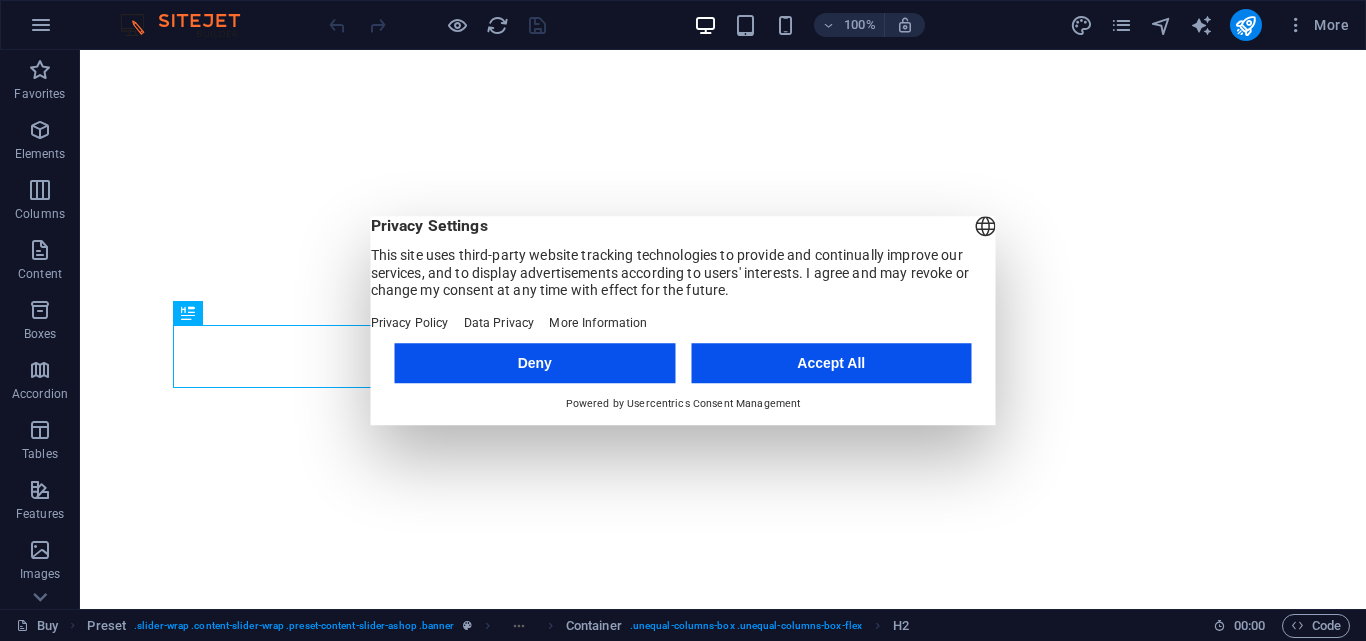 scroll, scrollTop: 0, scrollLeft: 0, axis: both 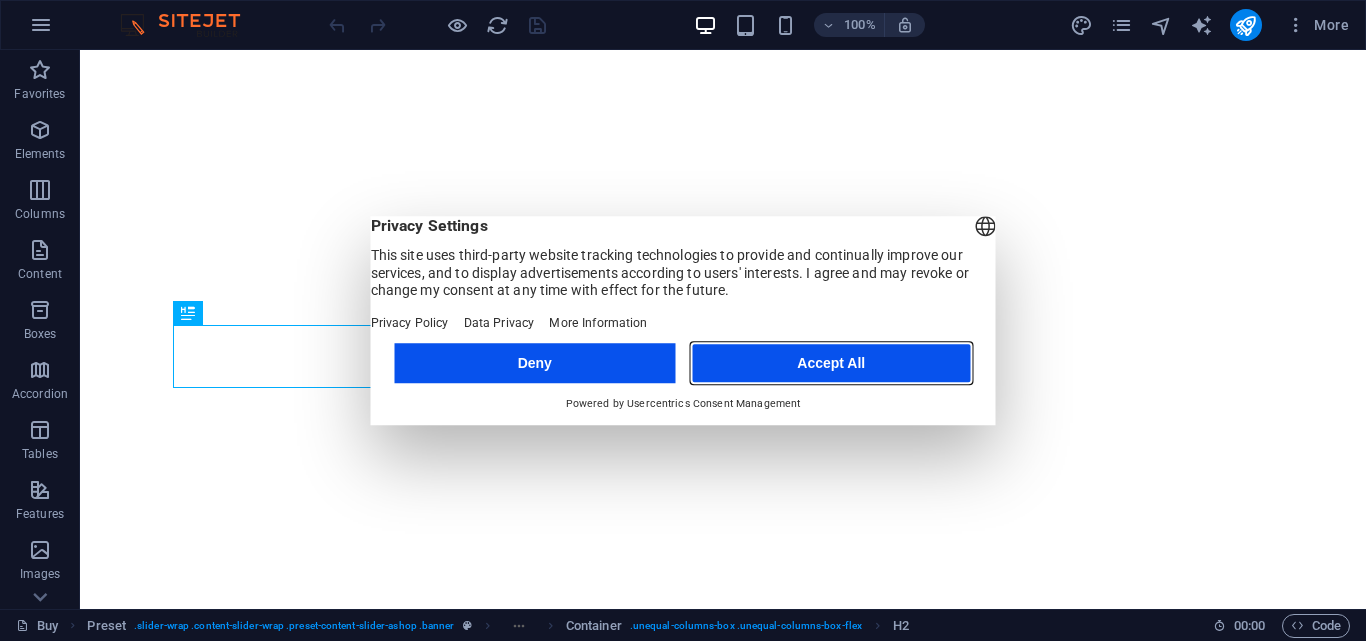click on "Accept All" at bounding box center [831, 363] 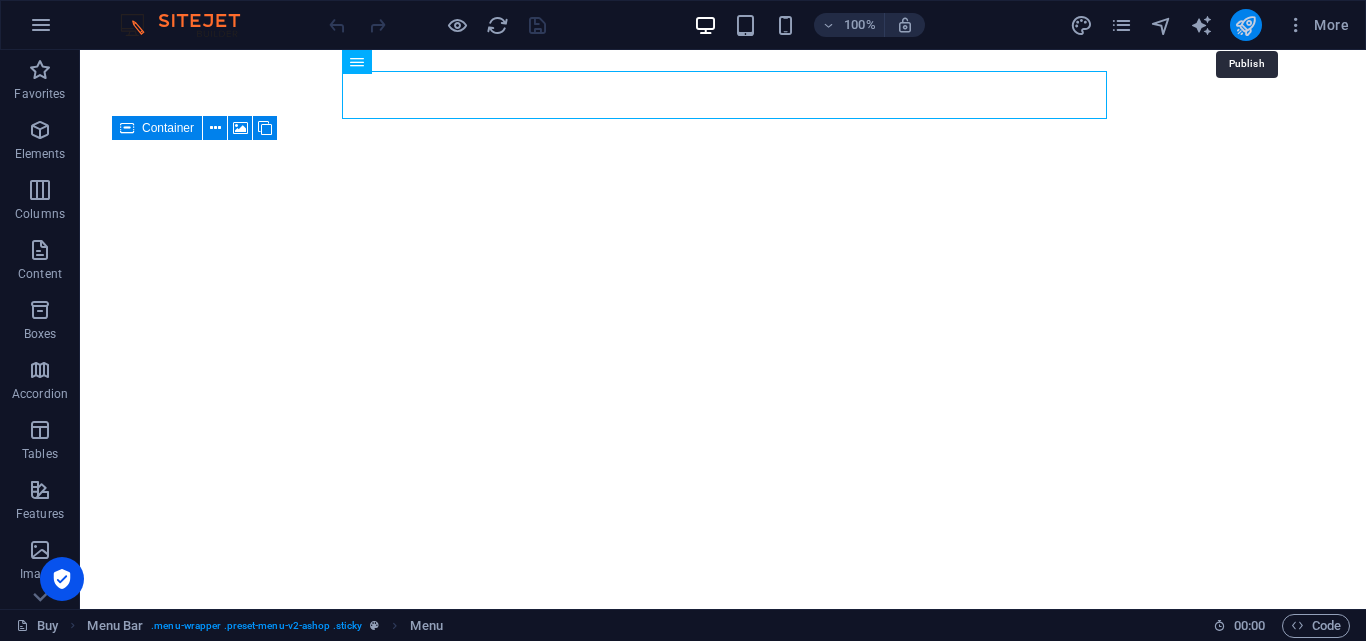 click at bounding box center [1245, 25] 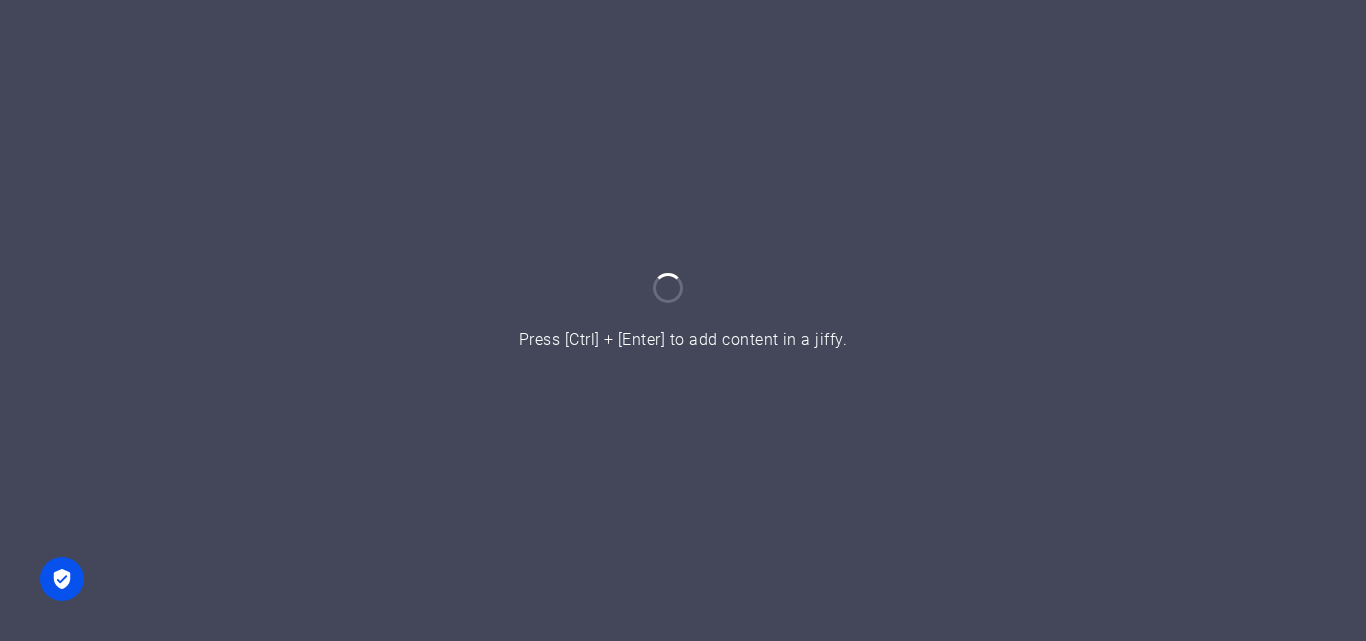 scroll, scrollTop: 0, scrollLeft: 0, axis: both 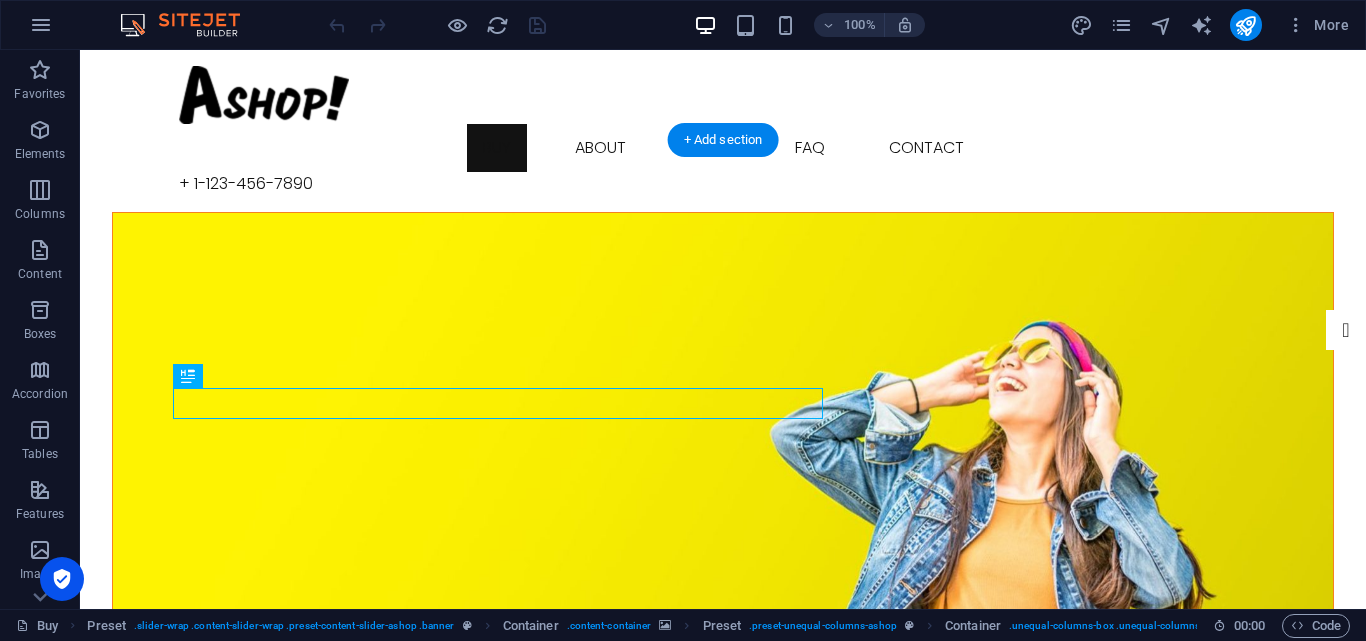 click at bounding box center (723, 445) 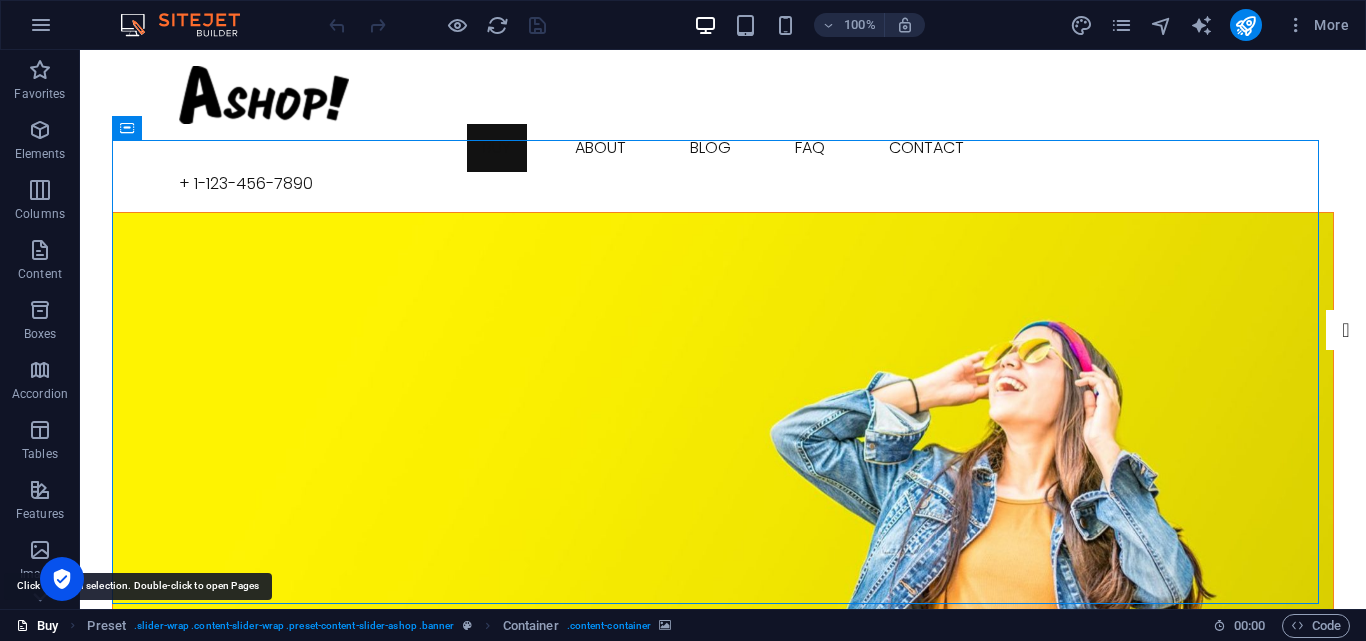 click on "Buy" at bounding box center (37, 626) 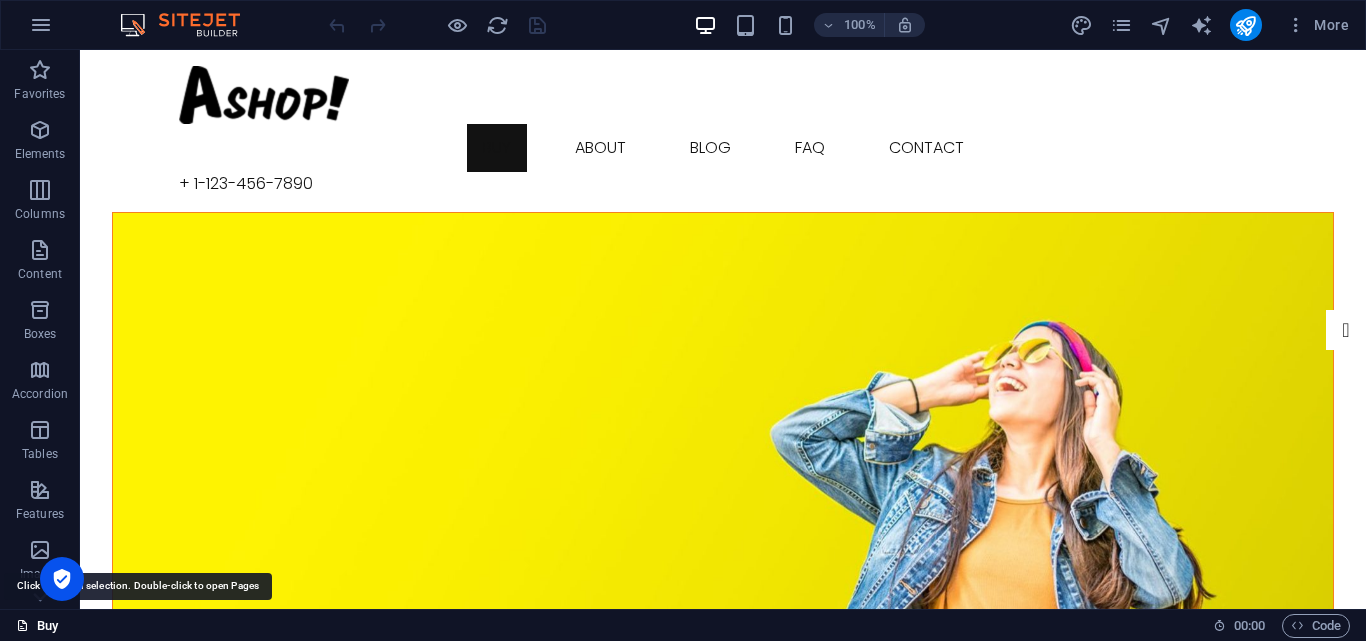 click on "Buy" at bounding box center [37, 626] 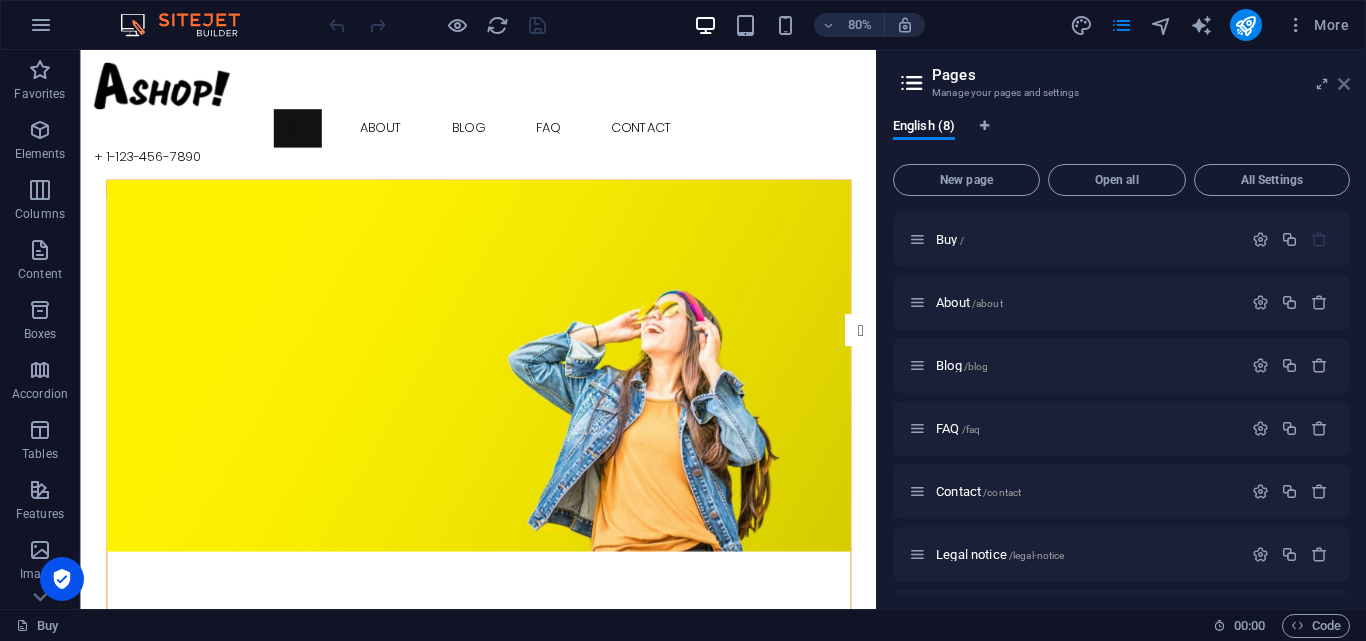 click at bounding box center (1344, 84) 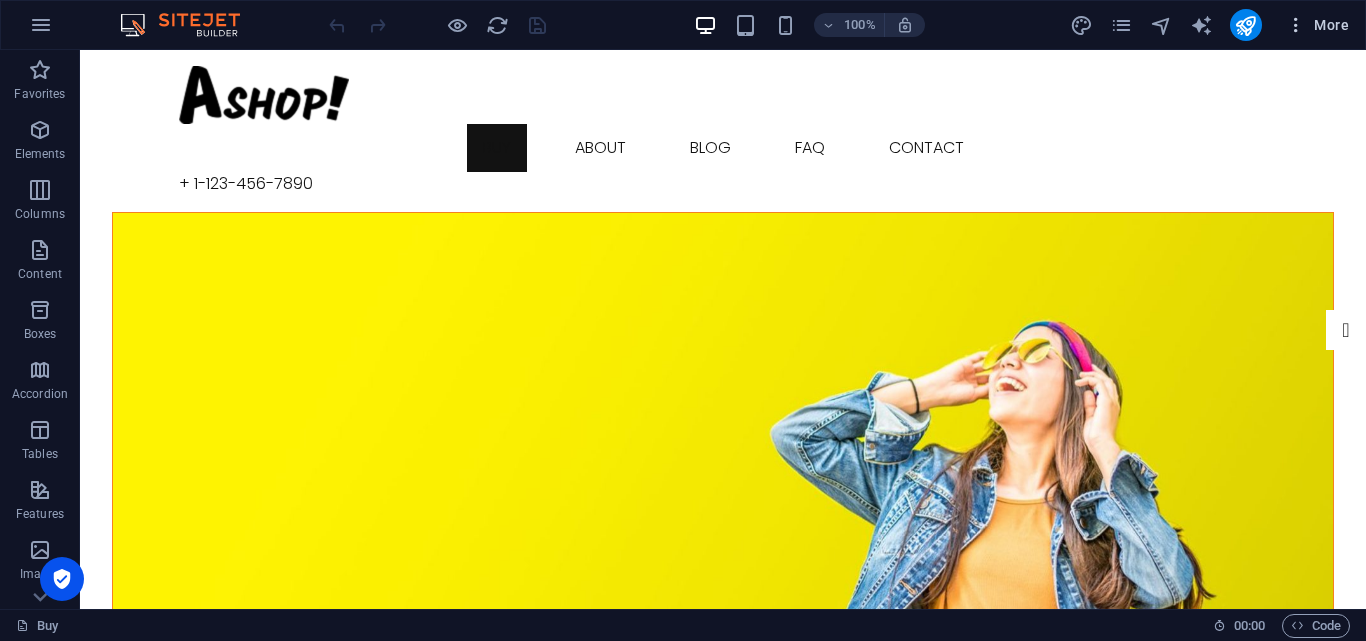 click at bounding box center (1296, 25) 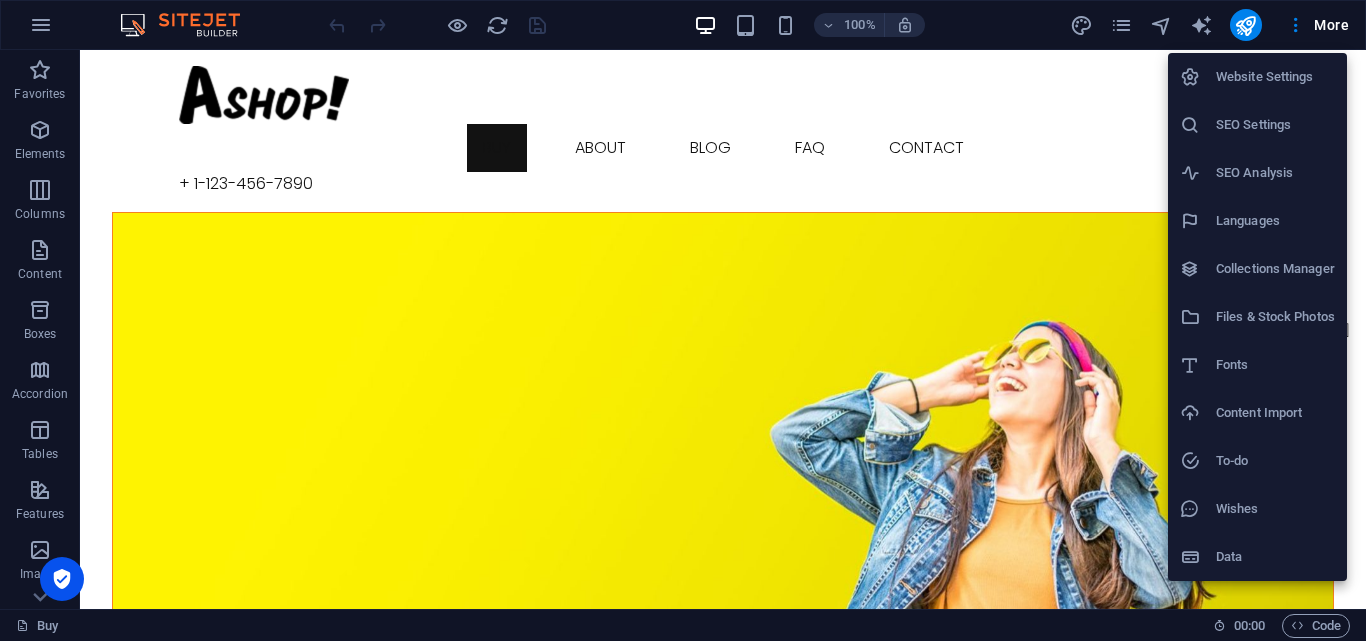 click on "Website Settings" at bounding box center (1275, 77) 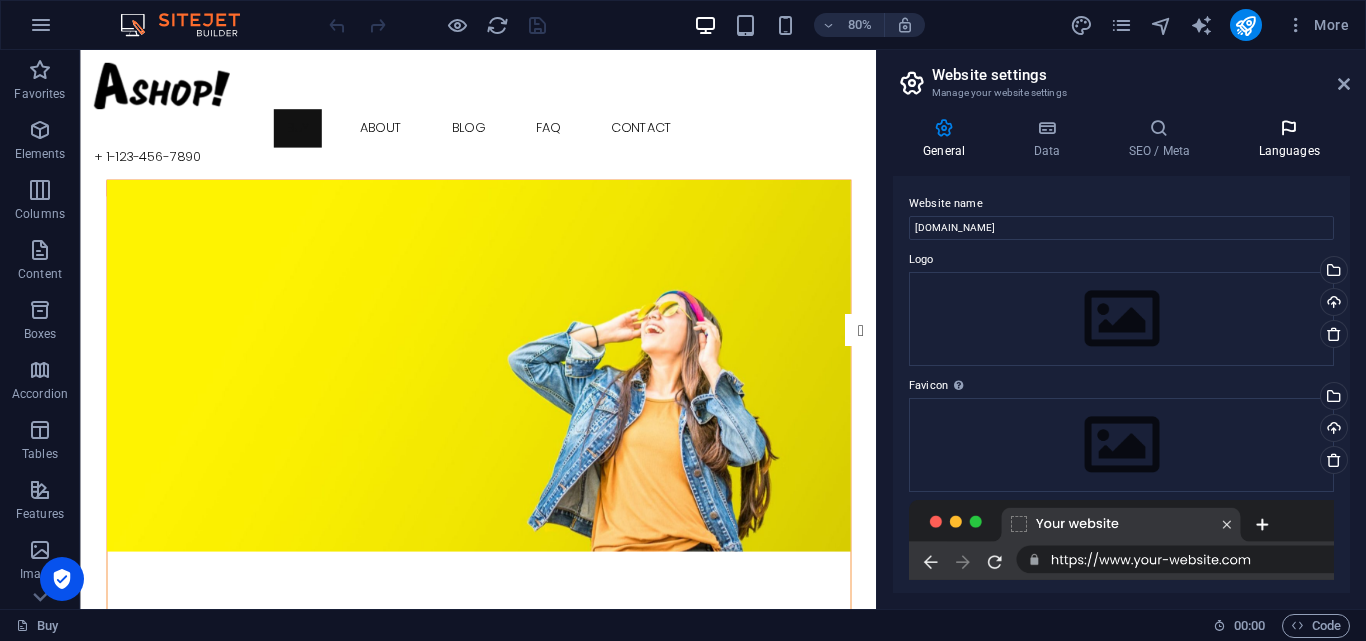 click on "Languages" at bounding box center (1289, 139) 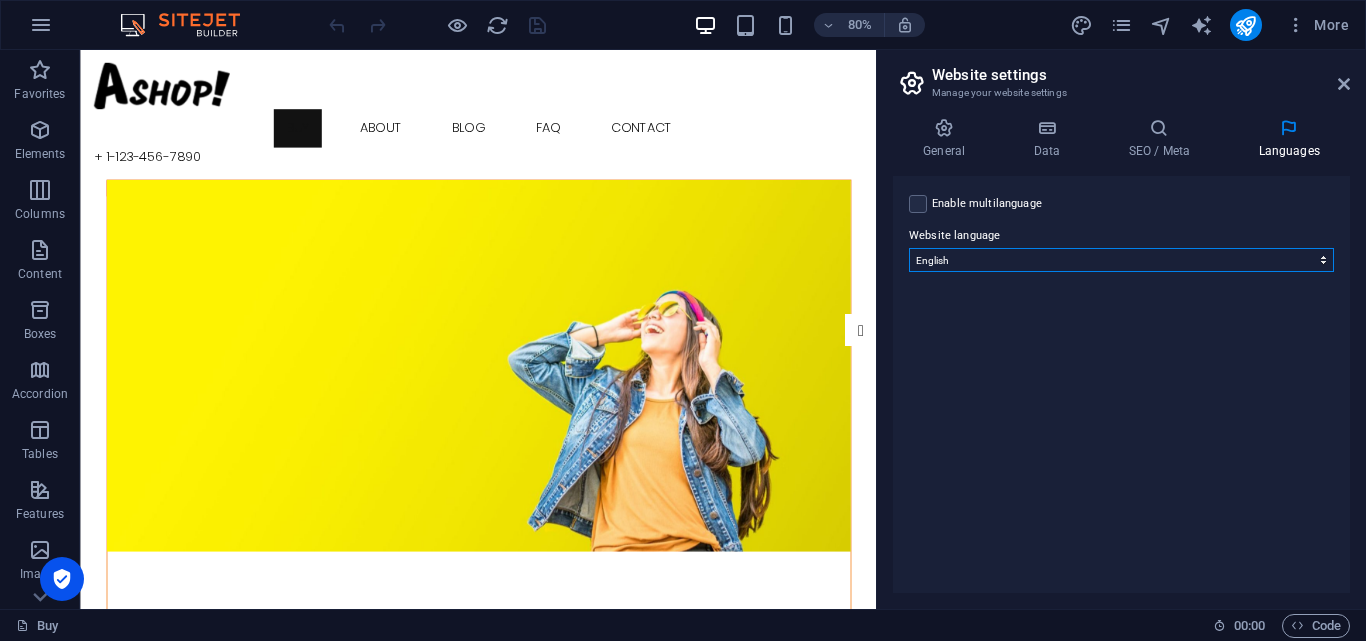 click on "Abkhazian Afar Afrikaans Akan Albanian Amharic Arabic Aragonese Armenian Assamese Avaric Avestan Aymara Azerbaijani Bambara Bashkir Basque Belarusian Bengali Bihari languages Bislama Bokmål Bosnian Breton Bulgarian Burmese Catalan Central Khmer Chamorro Chechen Chinese Church Slavic Chuvash Cornish Corsican Cree Croatian Czech Danish Dutch Dzongkha English Esperanto Estonian Ewe Faroese Farsi (Persian) Fijian Finnish French Fulah Gaelic Galician Ganda Georgian German Greek Greenlandic Guaraní Gujarati Haitian Creole Hausa Hebrew Herero Hindi Hiri Motu Hungarian Icelandic Ido Igbo Indonesian Interlingua Interlingue Inuktitut Inupiaq Irish Italian Japanese Javanese Kannada Kanuri Kashmiri Kazakh Kikuyu Kinyarwanda Komi Kongo Korean Kurdish Kwanyama Kyrgyz Lao Latin Latvian Limburgish Lingala Lithuanian Luba-Katanga Luxembourgish Macedonian Malagasy Malay Malayalam Maldivian Maltese Manx Maori Marathi Marshallese Mongolian [GEOGRAPHIC_DATA] Navajo [GEOGRAPHIC_DATA] Nepali North Ndebele Northern Sami Norwegian Norwegian Nynorsk Nuosu" at bounding box center (1121, 260) 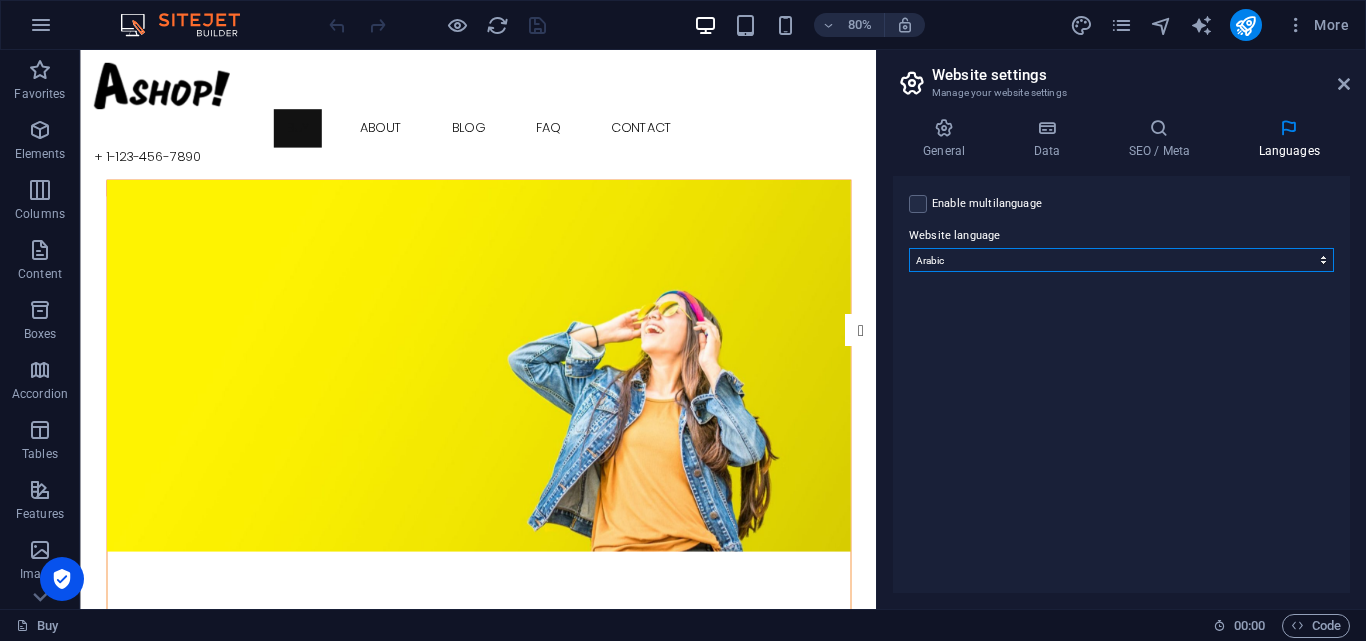click on "Abkhazian Afar Afrikaans Akan Albanian Amharic Arabic Aragonese Armenian Assamese Avaric Avestan Aymara Azerbaijani Bambara Bashkir Basque Belarusian Bengali Bihari languages Bislama Bokmål Bosnian Breton Bulgarian Burmese Catalan Central Khmer Chamorro Chechen Chinese Church Slavic Chuvash Cornish Corsican Cree Croatian Czech Danish Dutch Dzongkha English Esperanto Estonian Ewe Faroese Farsi (Persian) Fijian Finnish French Fulah Gaelic Galician Ganda Georgian German Greek Greenlandic Guaraní Gujarati Haitian Creole Hausa Hebrew Herero Hindi Hiri Motu Hungarian Icelandic Ido Igbo Indonesian Interlingua Interlingue Inuktitut Inupiaq Irish Italian Japanese Javanese Kannada Kanuri Kashmiri Kazakh Kikuyu Kinyarwanda Komi Kongo Korean Kurdish Kwanyama Kyrgyz Lao Latin Latvian Limburgish Lingala Lithuanian Luba-Katanga Luxembourgish Macedonian Malagasy Malay Malayalam Maldivian Maltese Manx Maori Marathi Marshallese Mongolian [GEOGRAPHIC_DATA] Navajo [GEOGRAPHIC_DATA] Nepali North Ndebele Northern Sami Norwegian Norwegian Nynorsk Nuosu" at bounding box center (1121, 260) 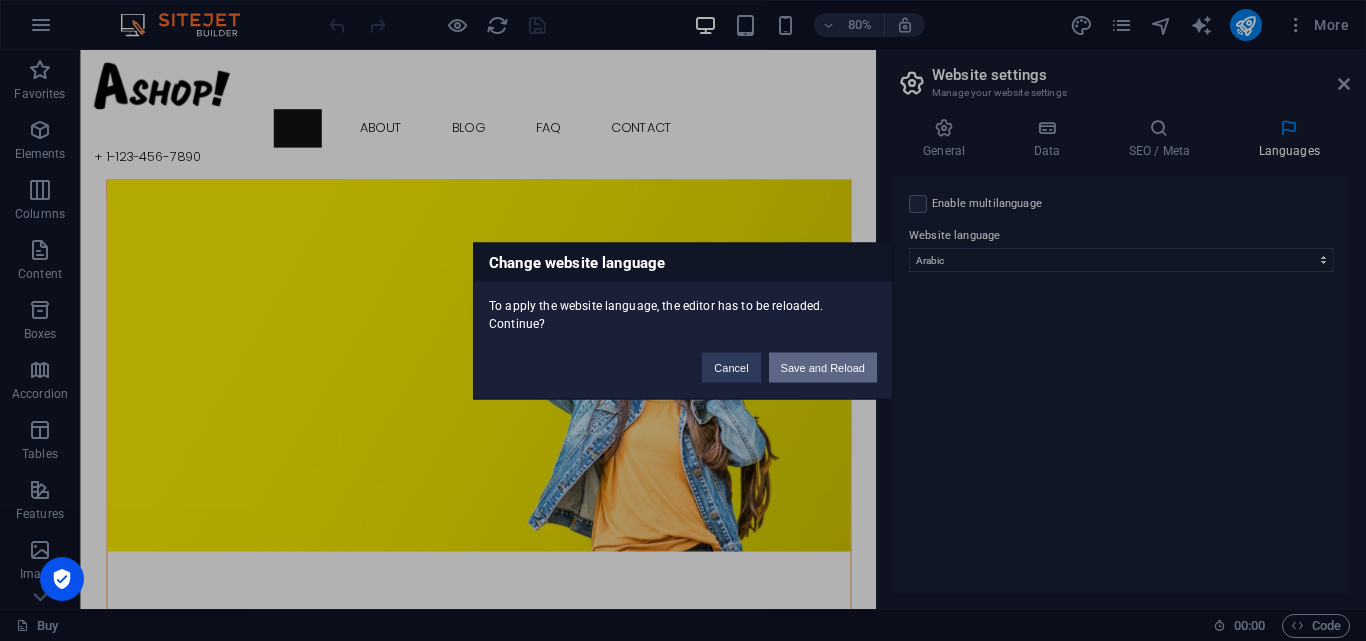 click on "Save and Reload" at bounding box center (823, 367) 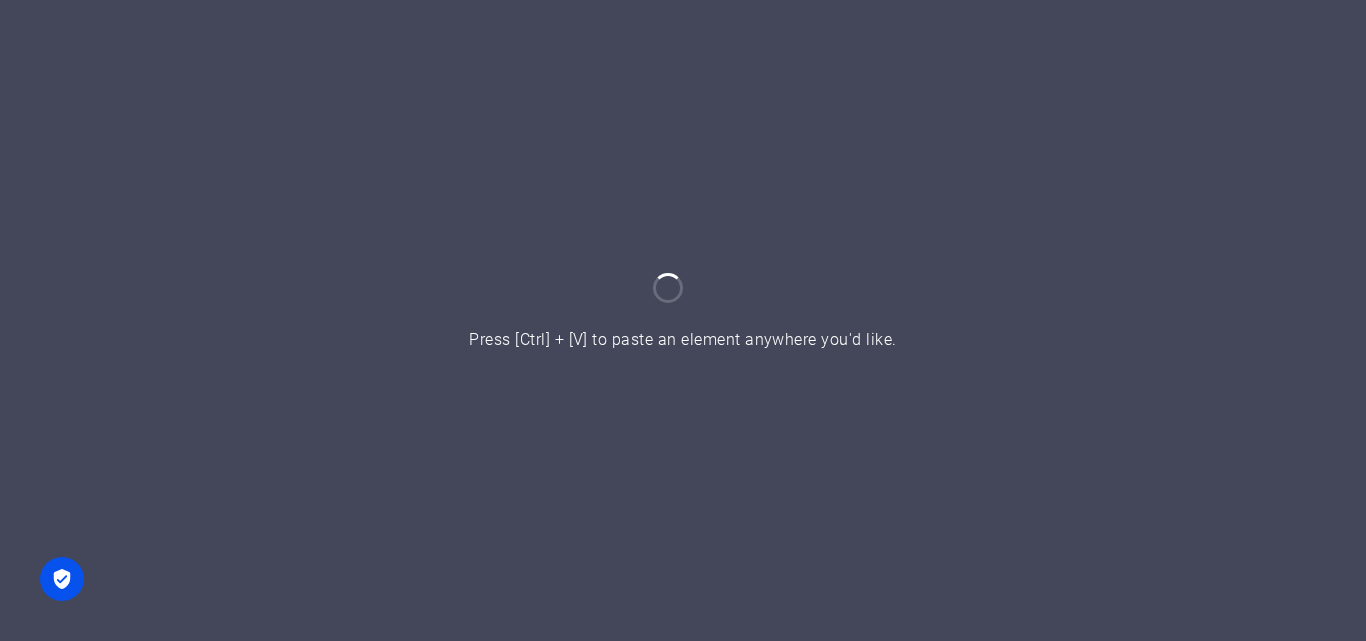 scroll, scrollTop: 0, scrollLeft: 0, axis: both 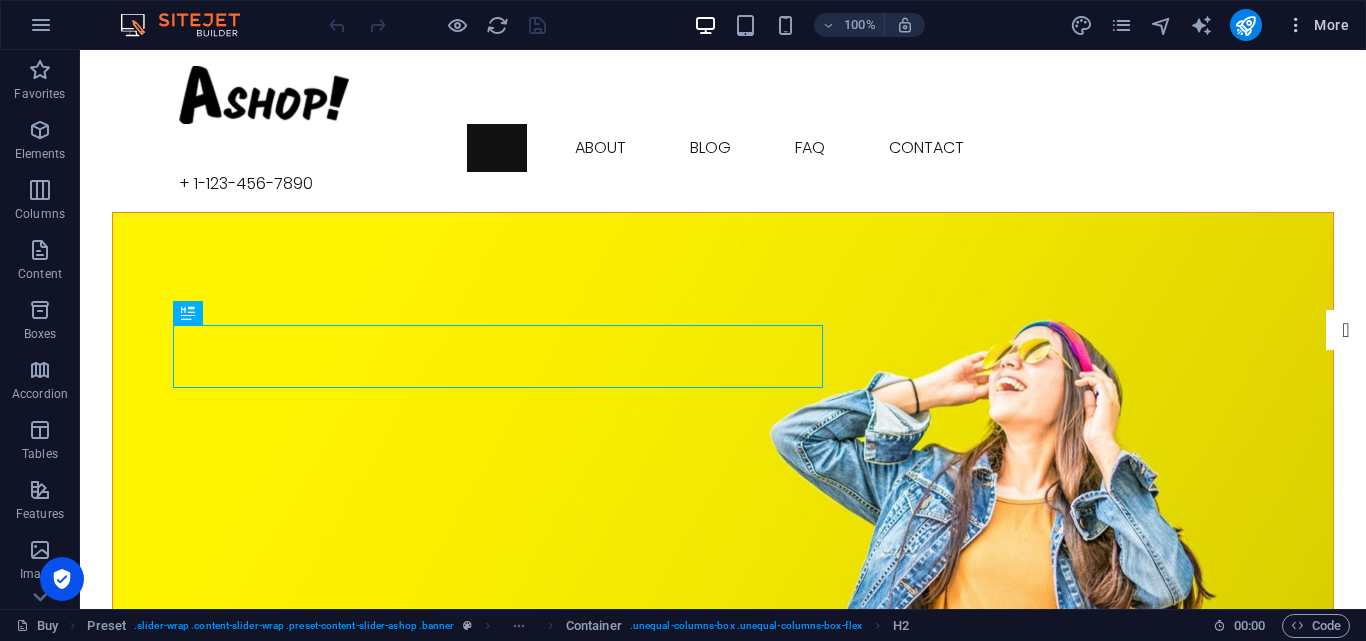 click at bounding box center (1296, 25) 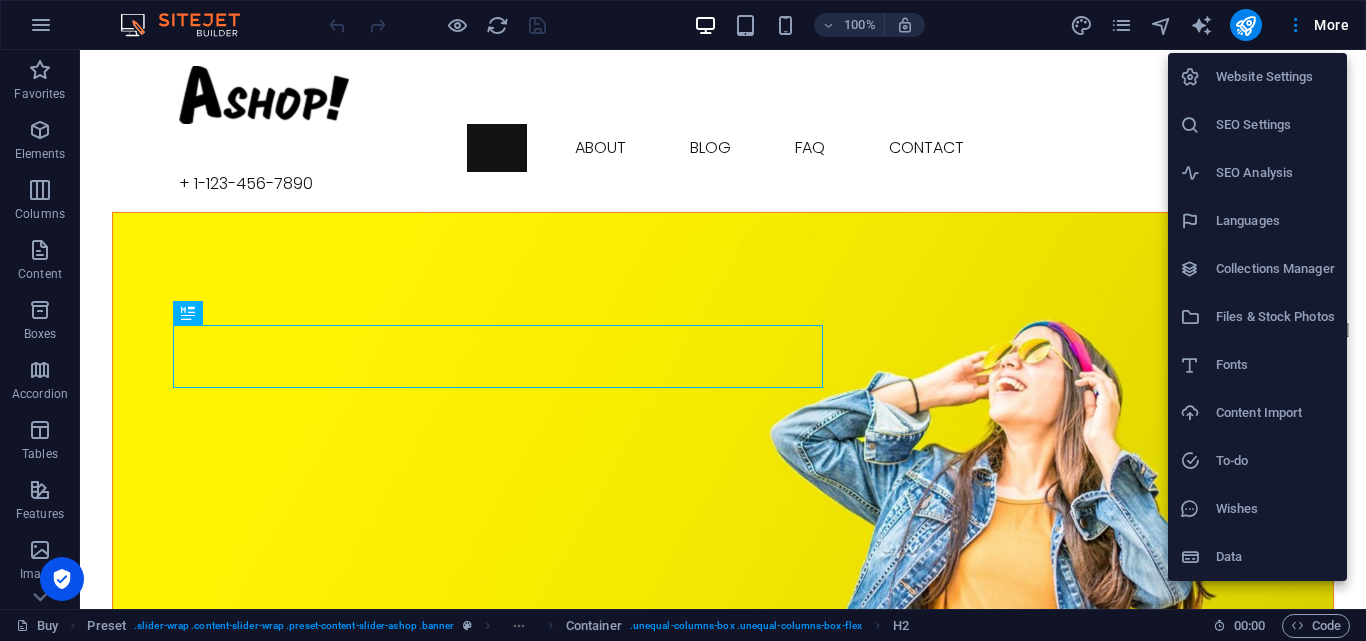 click on "Website Settings" at bounding box center (1257, 77) 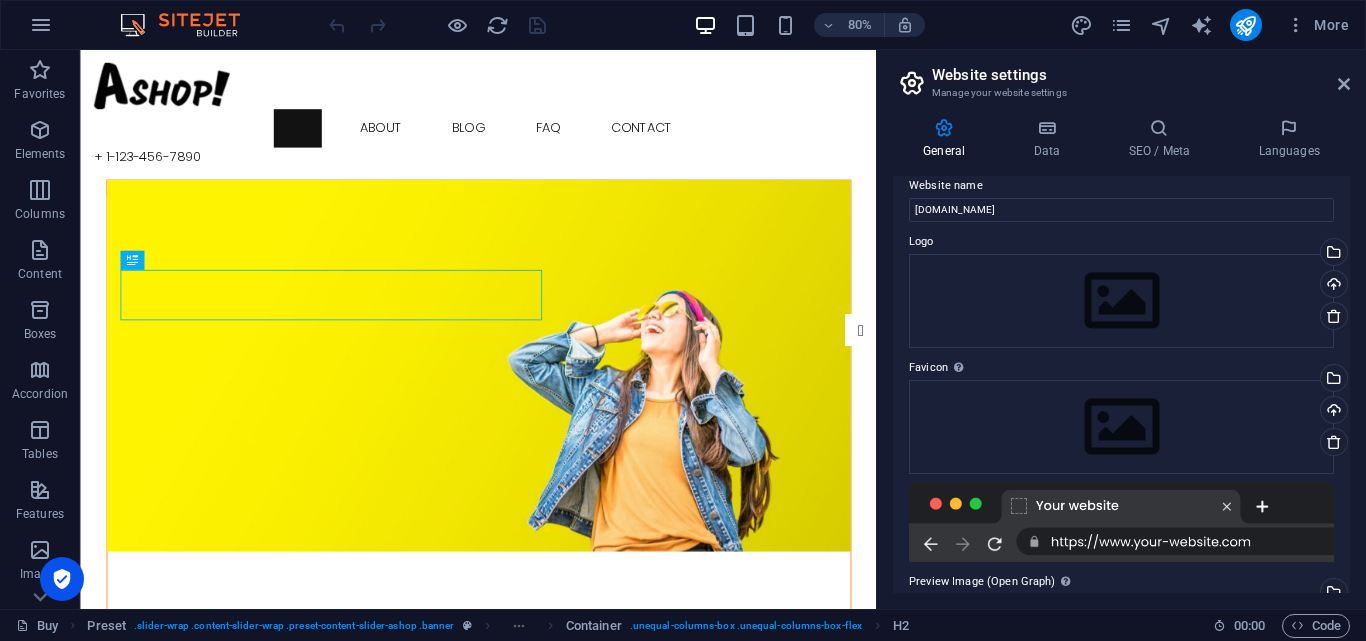 scroll, scrollTop: 0, scrollLeft: 0, axis: both 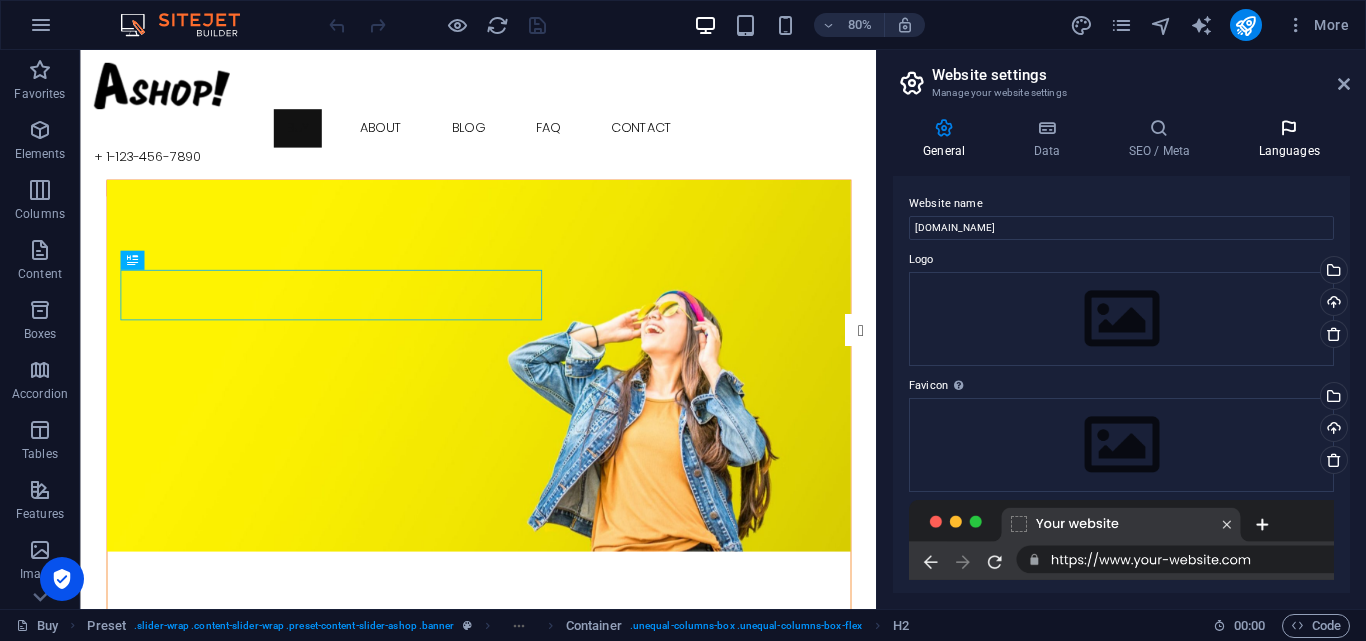 click at bounding box center [1289, 128] 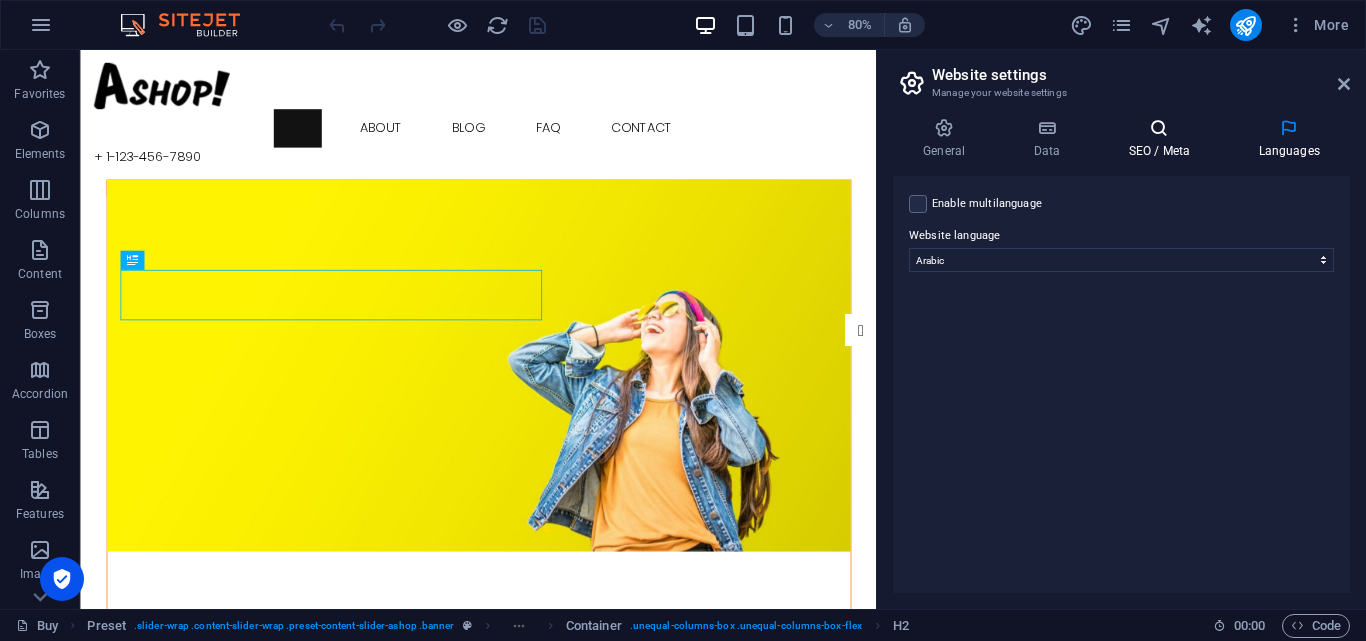 click at bounding box center (1159, 128) 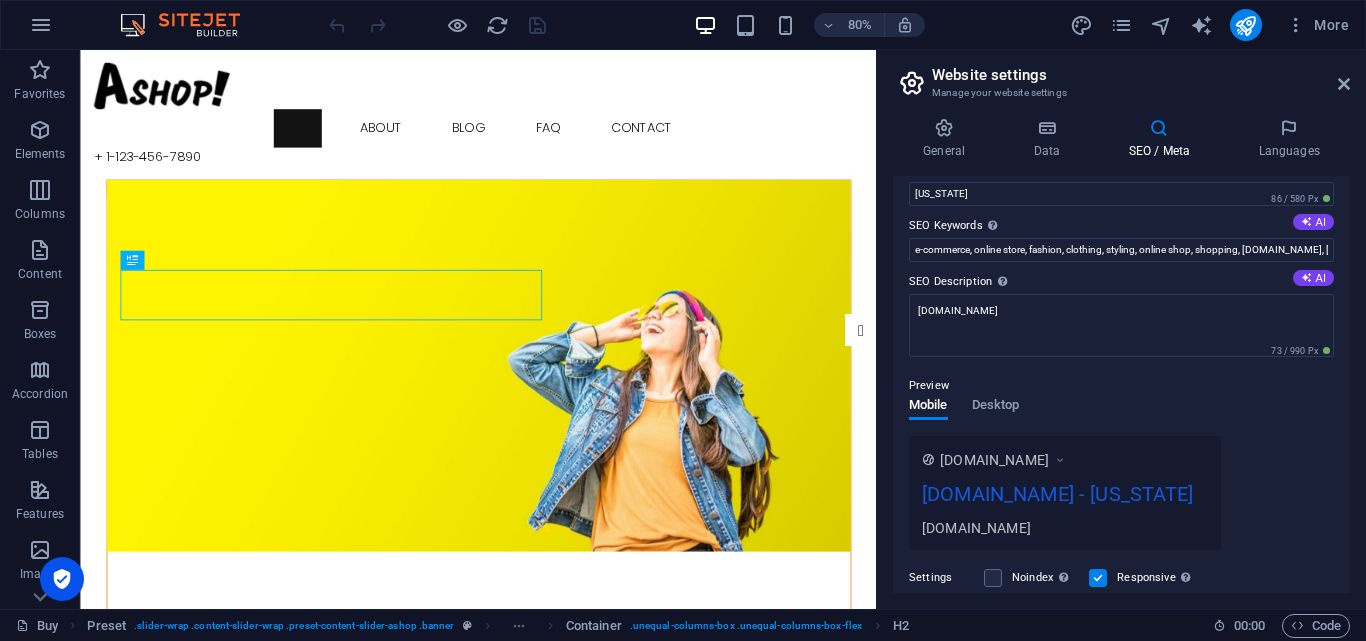 scroll, scrollTop: 0, scrollLeft: 0, axis: both 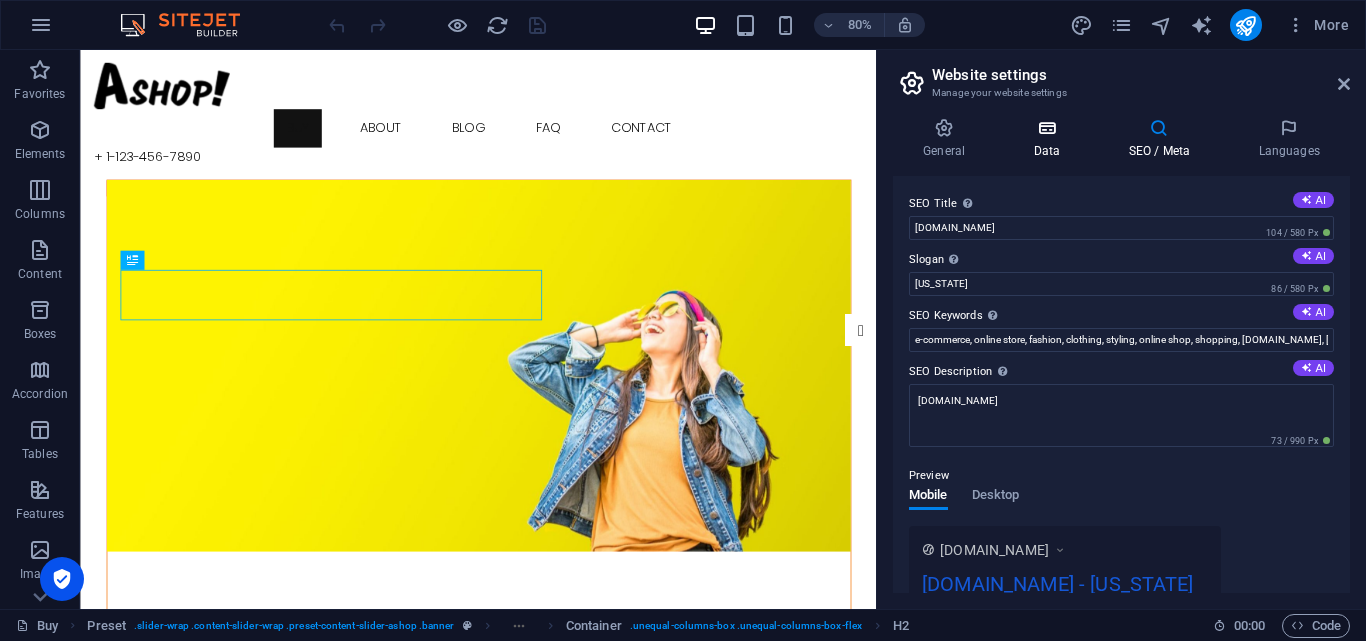 click at bounding box center (1046, 128) 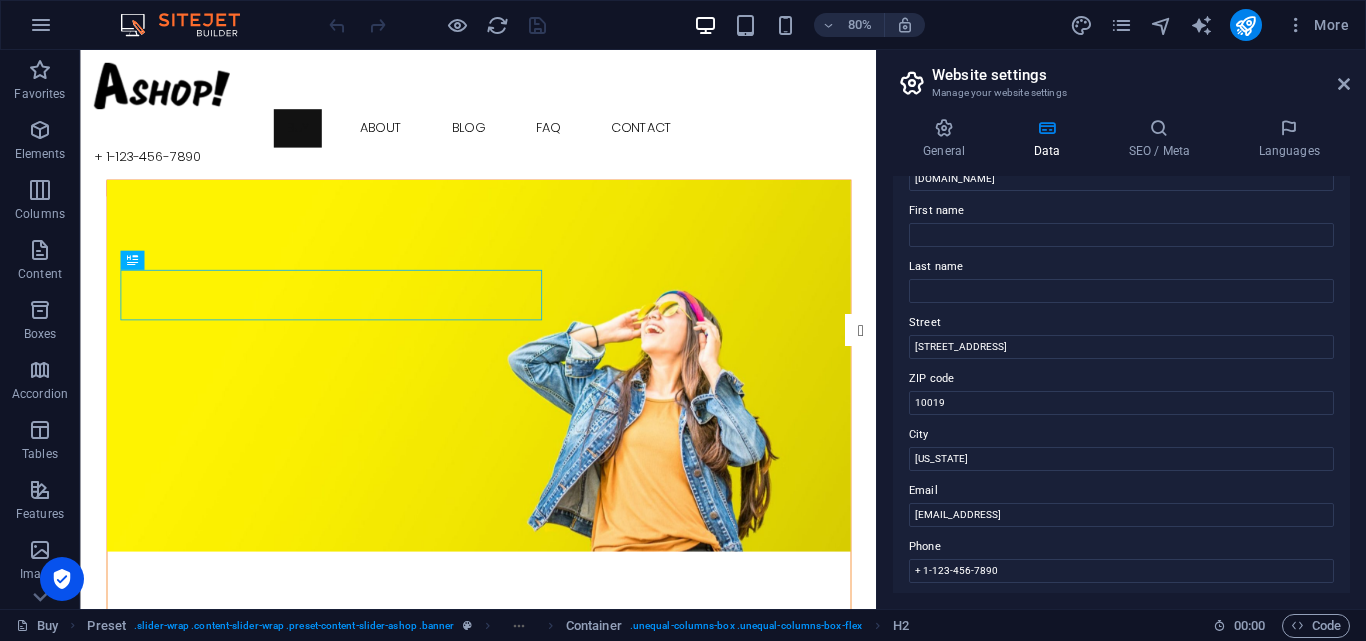 scroll, scrollTop: 0, scrollLeft: 0, axis: both 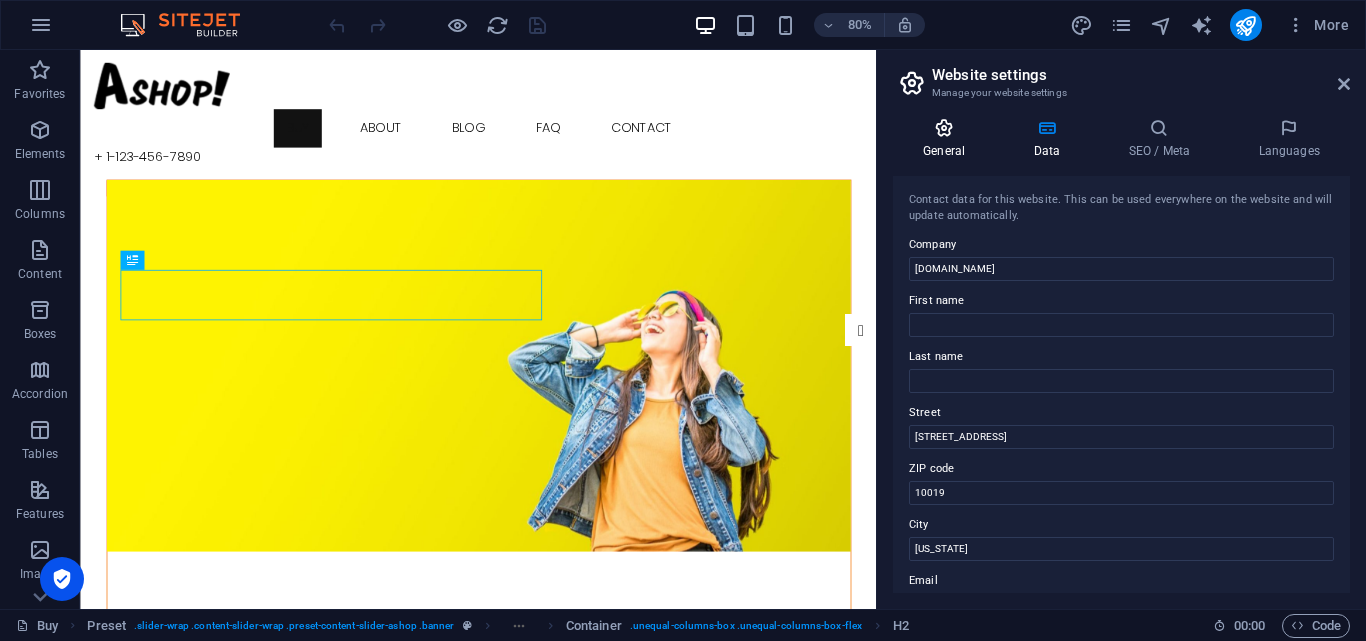 click on "General" at bounding box center (948, 139) 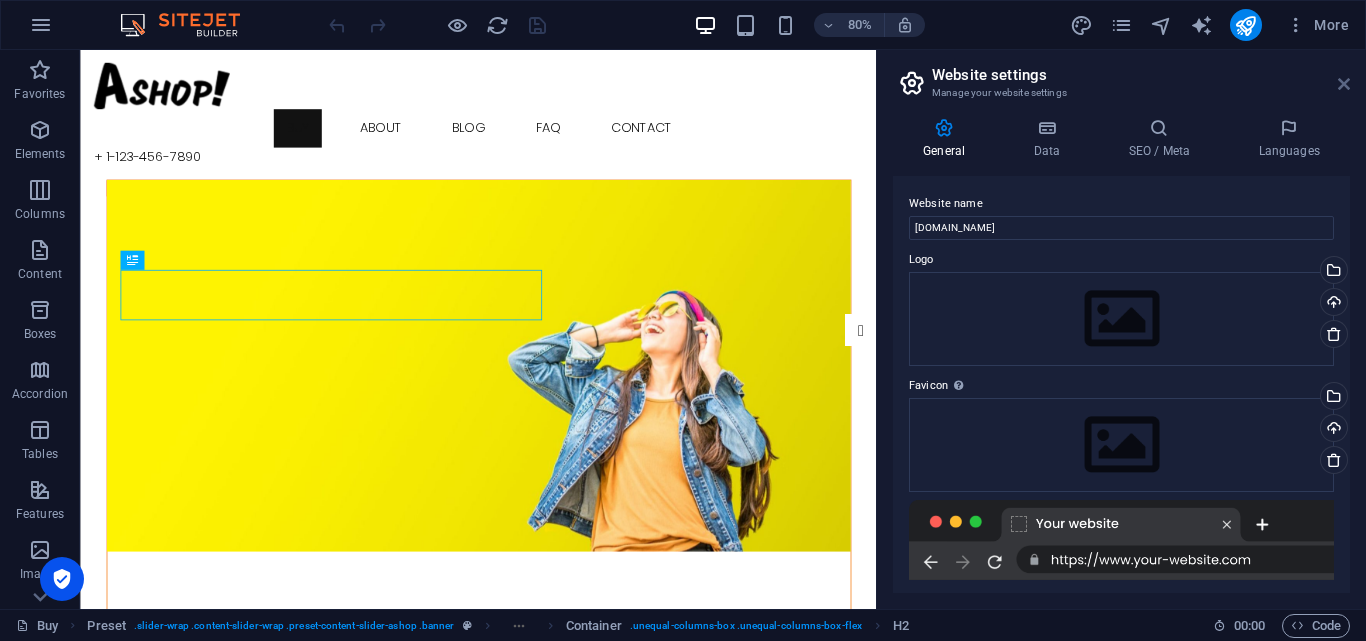 click at bounding box center (1344, 84) 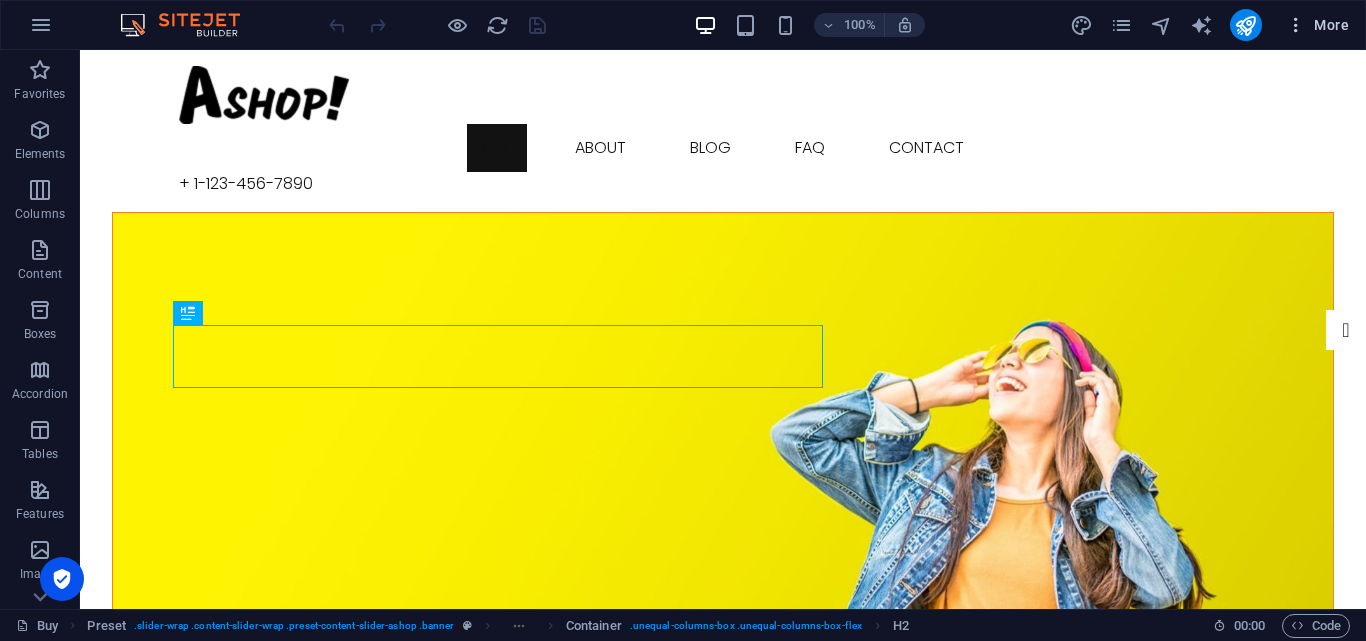 click on "More" at bounding box center [1317, 25] 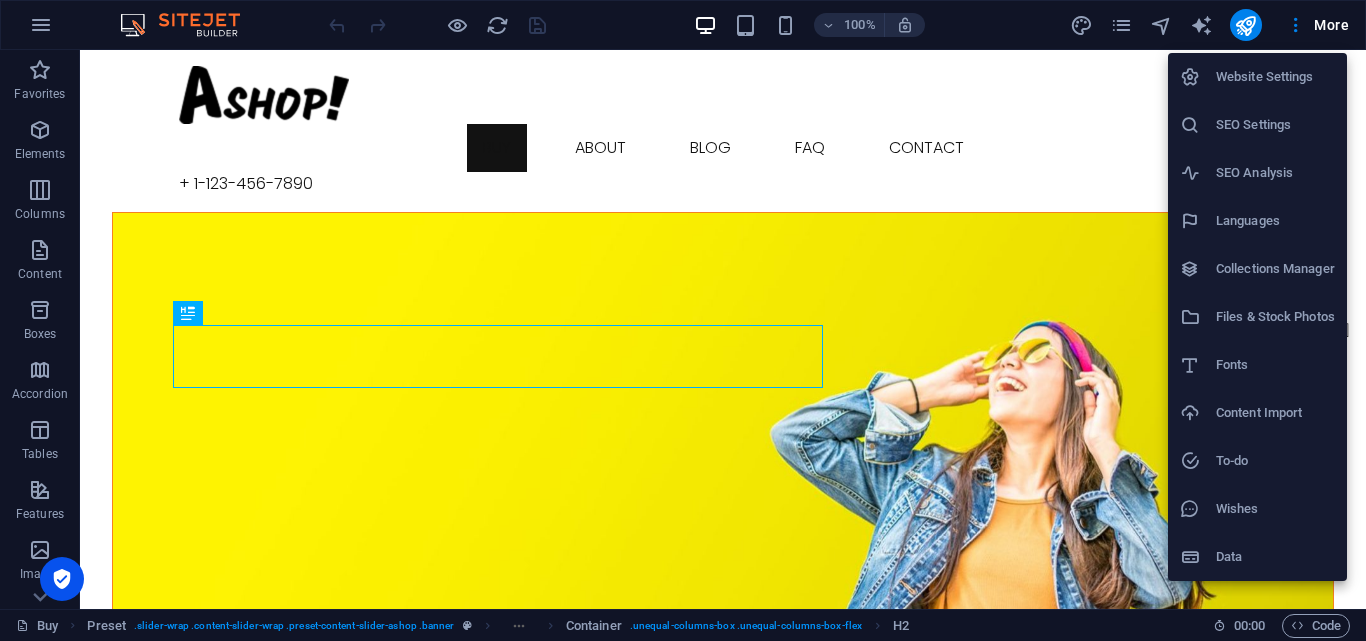 click on "Languages" at bounding box center [1275, 221] 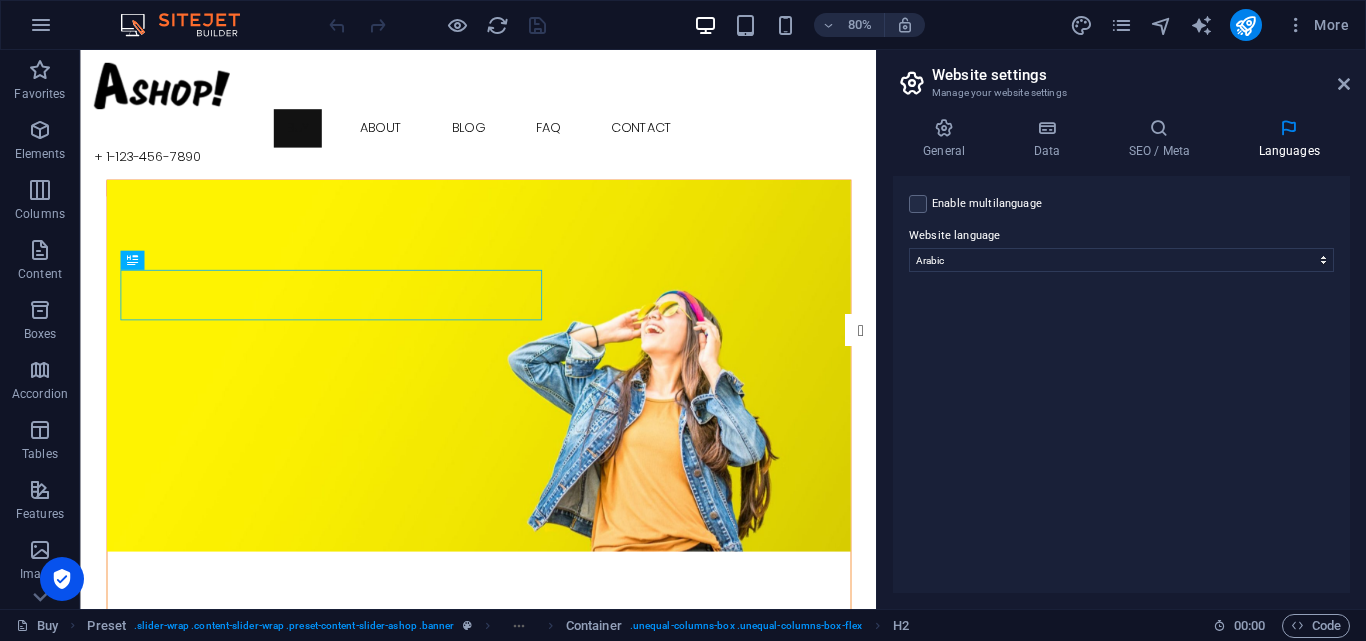 click on "Website settings" at bounding box center (1141, 75) 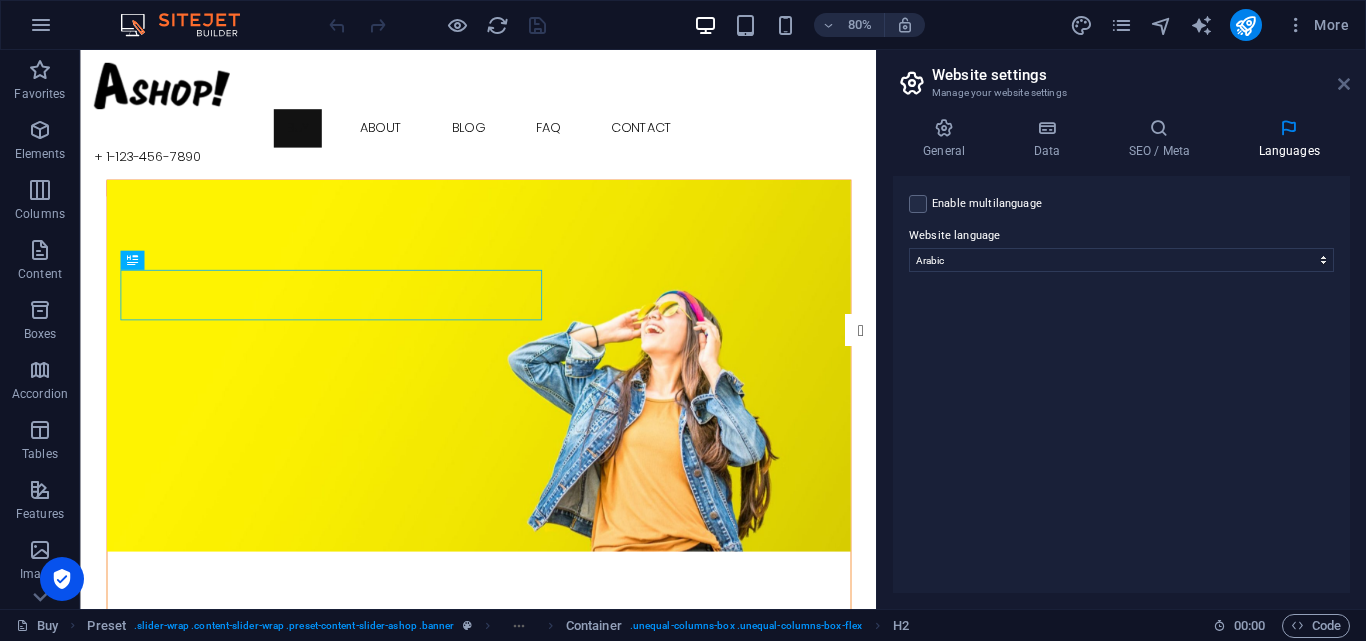 click at bounding box center [1344, 84] 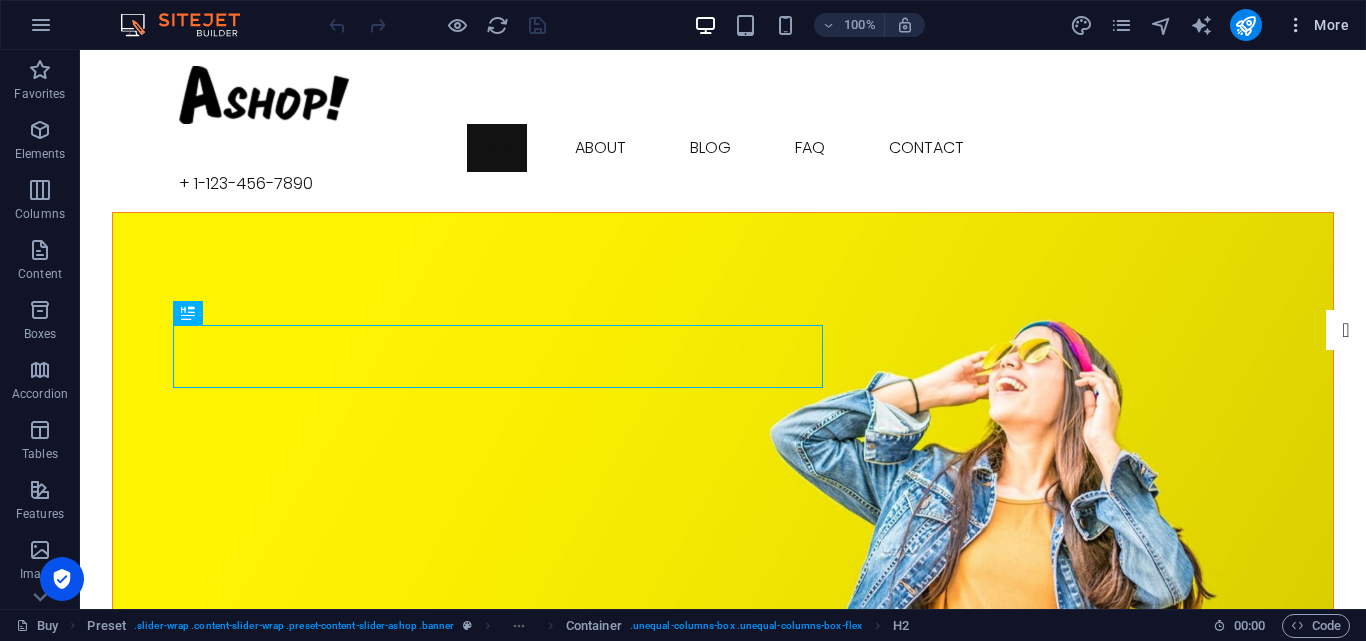 click at bounding box center (1296, 25) 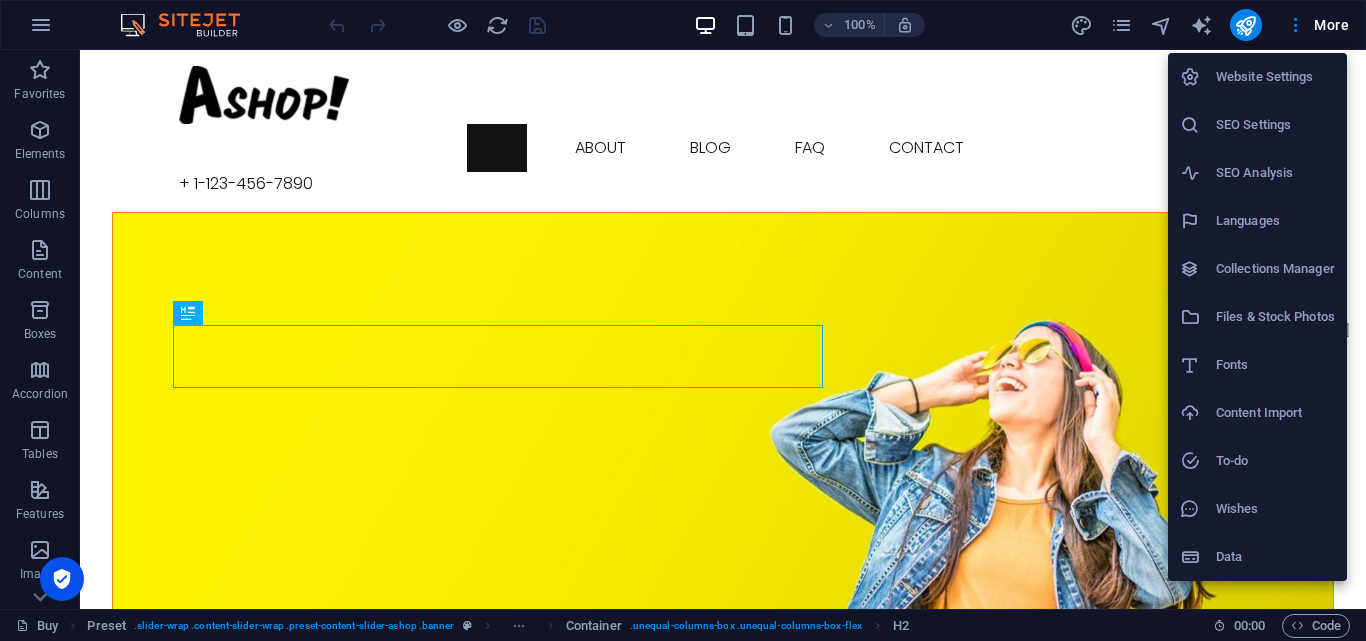 drag, startPoint x: 1362, startPoint y: 111, endPoint x: 1362, endPoint y: 141, distance: 30 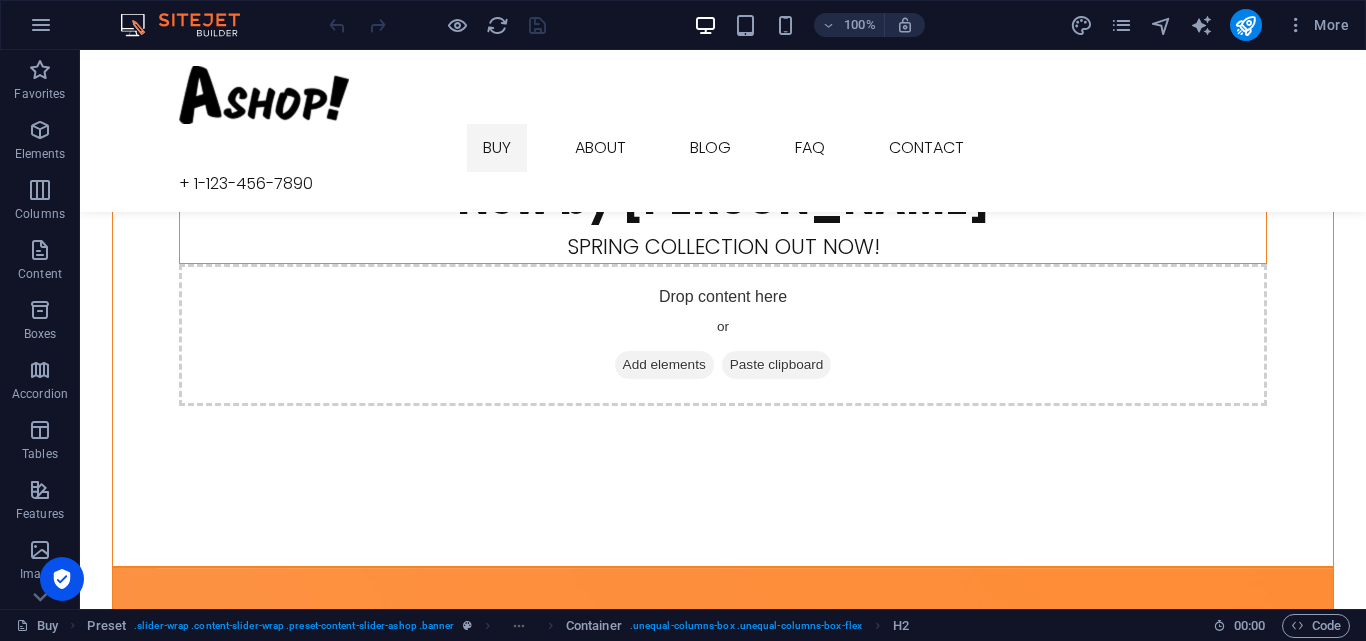 scroll, scrollTop: 0, scrollLeft: 0, axis: both 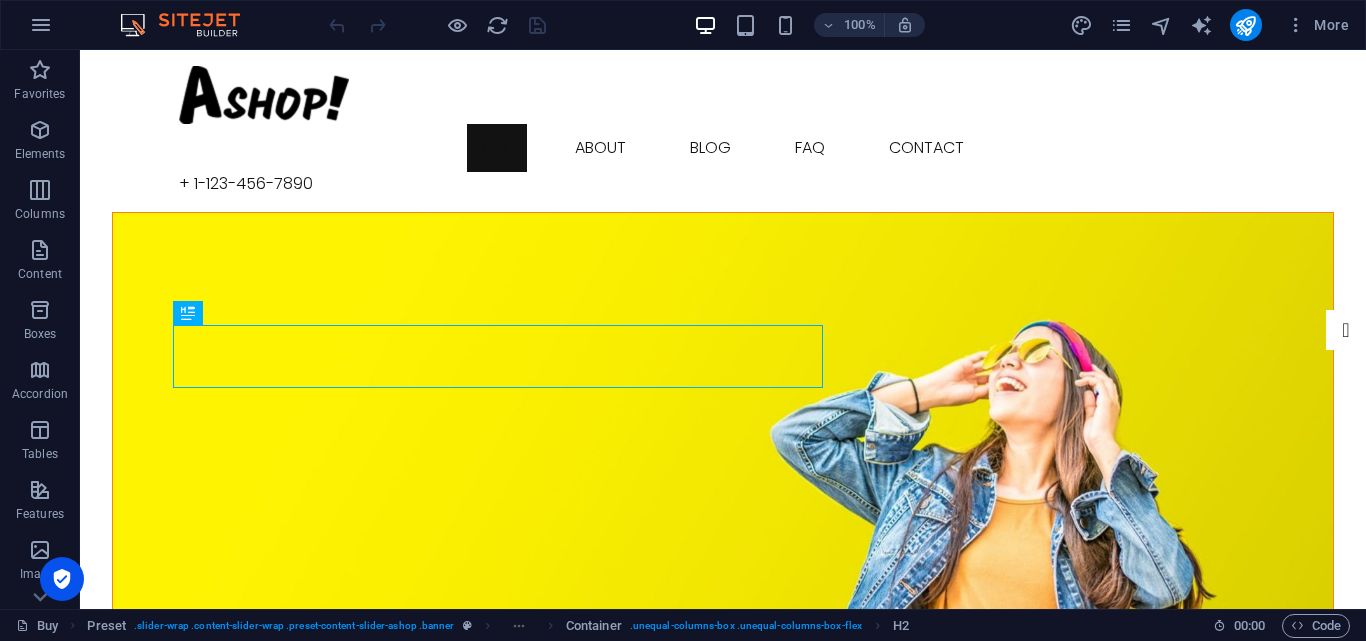 drag, startPoint x: 1360, startPoint y: 113, endPoint x: 1445, endPoint y: 89, distance: 88.32327 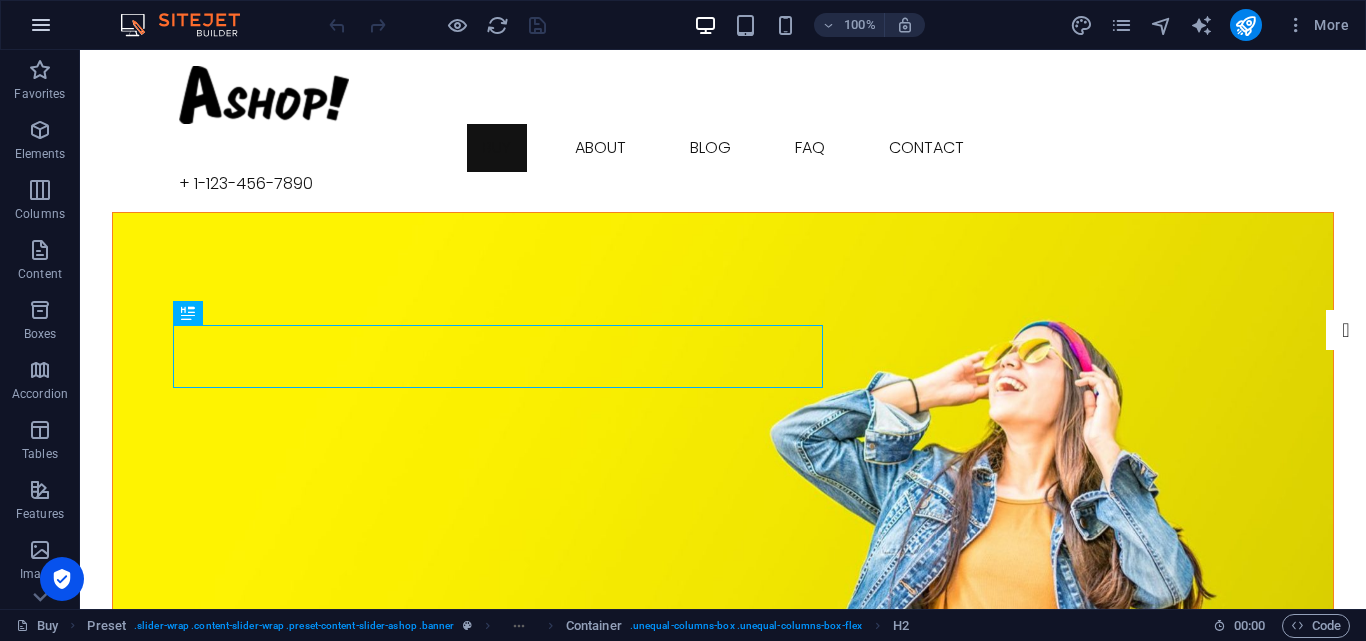 click at bounding box center [41, 25] 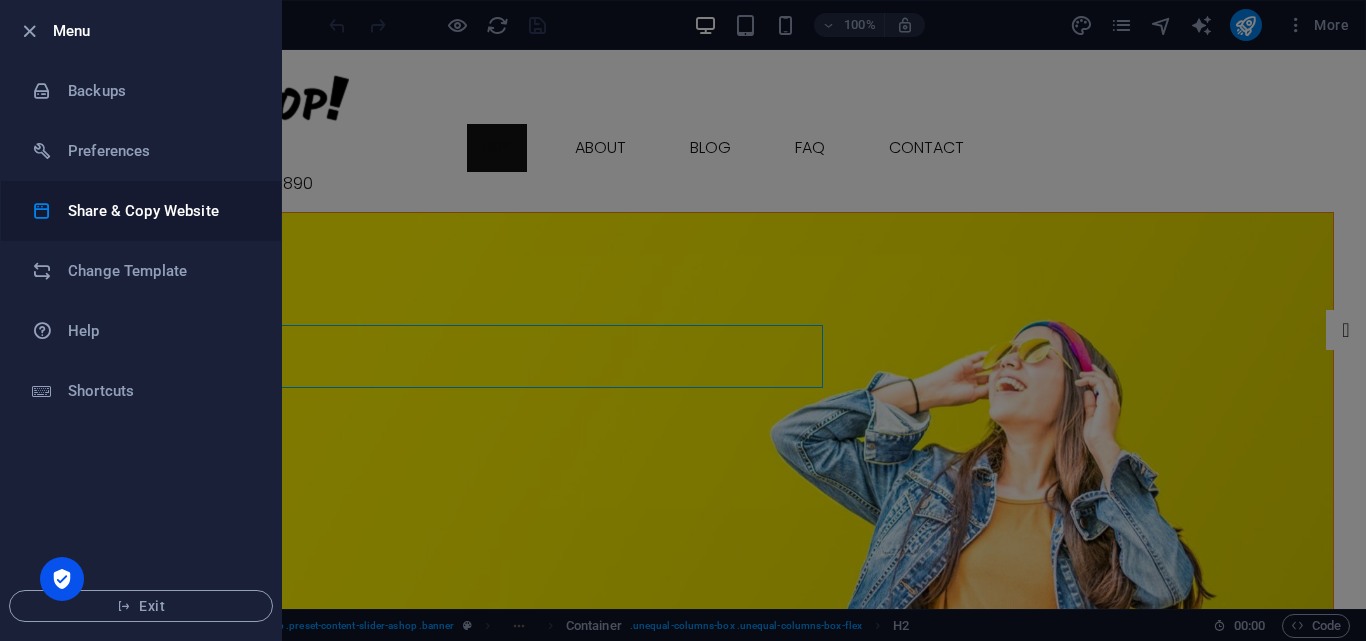 click on "Share & Copy Website" at bounding box center (160, 211) 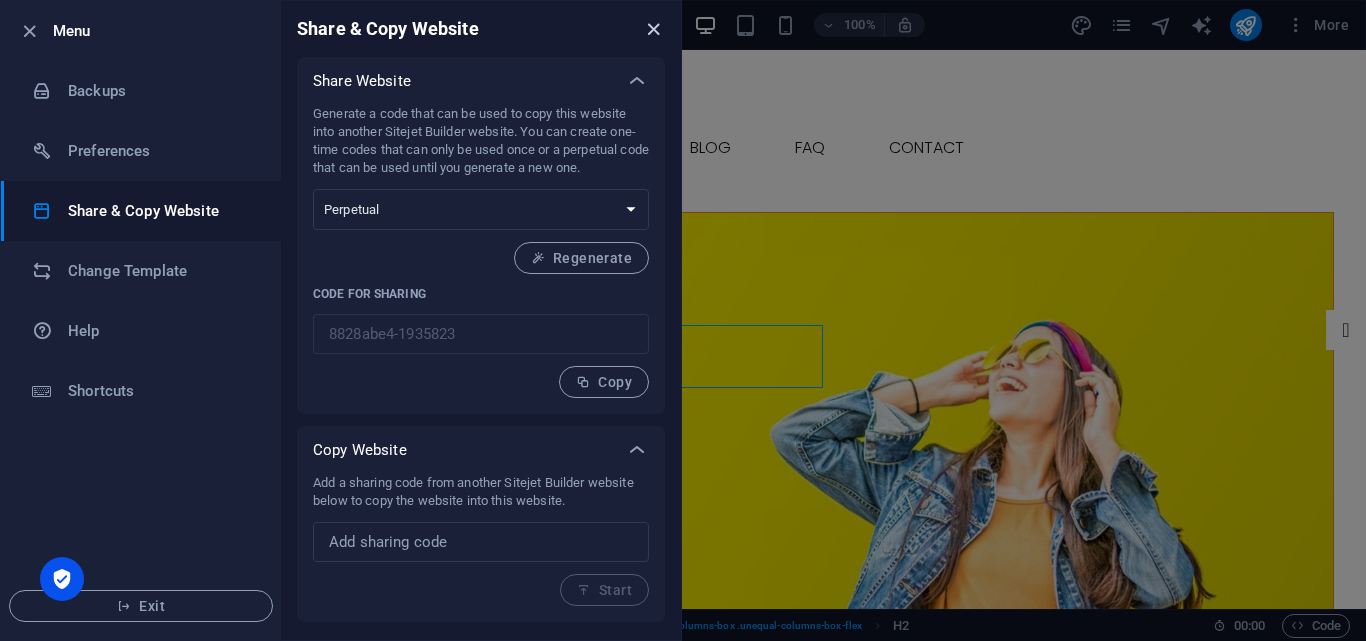 click at bounding box center [653, 29] 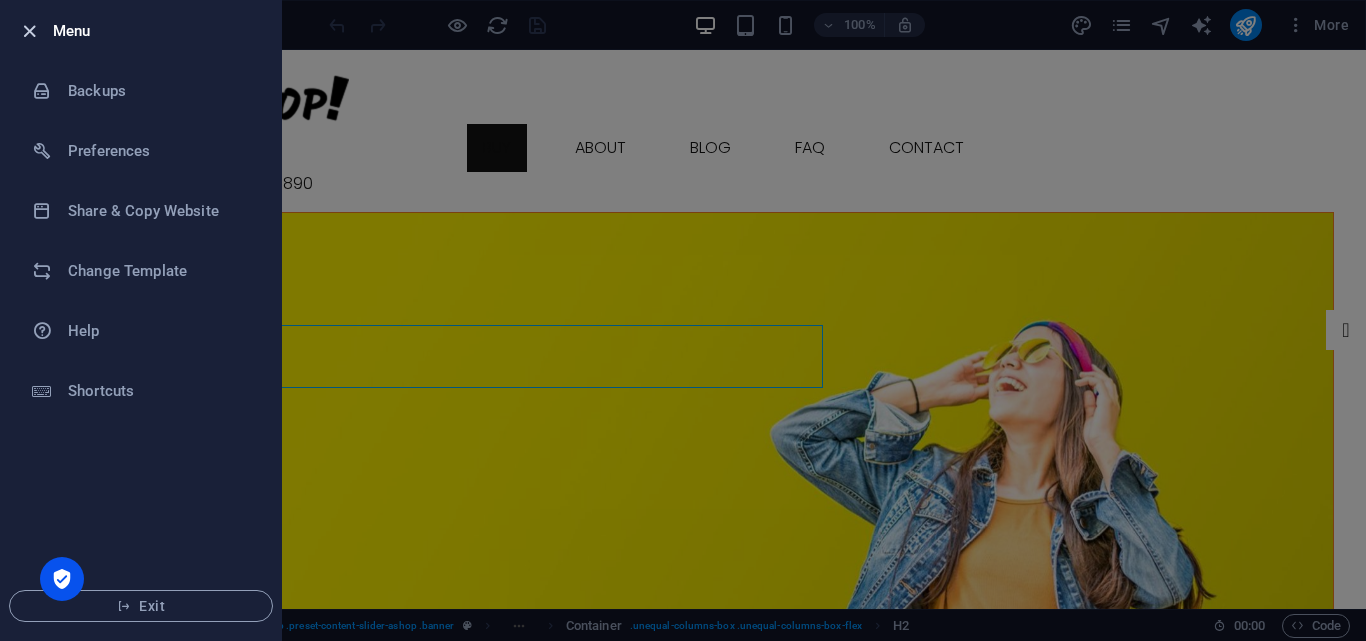 click at bounding box center (29, 31) 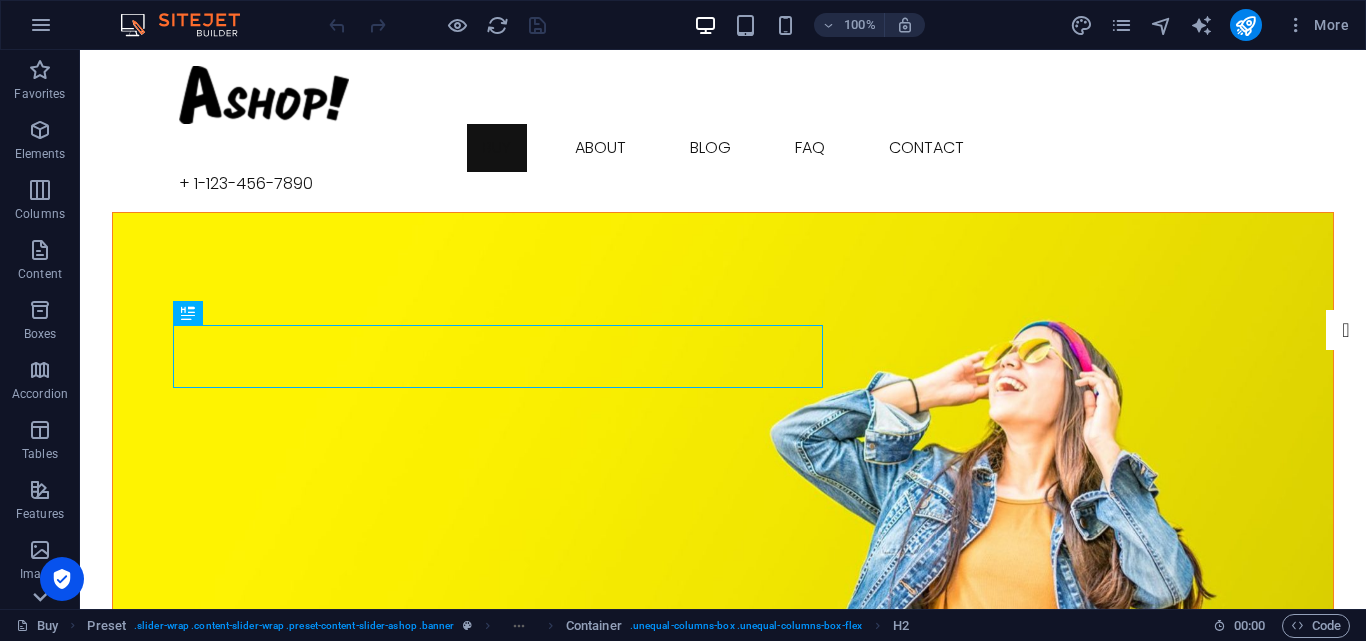 click 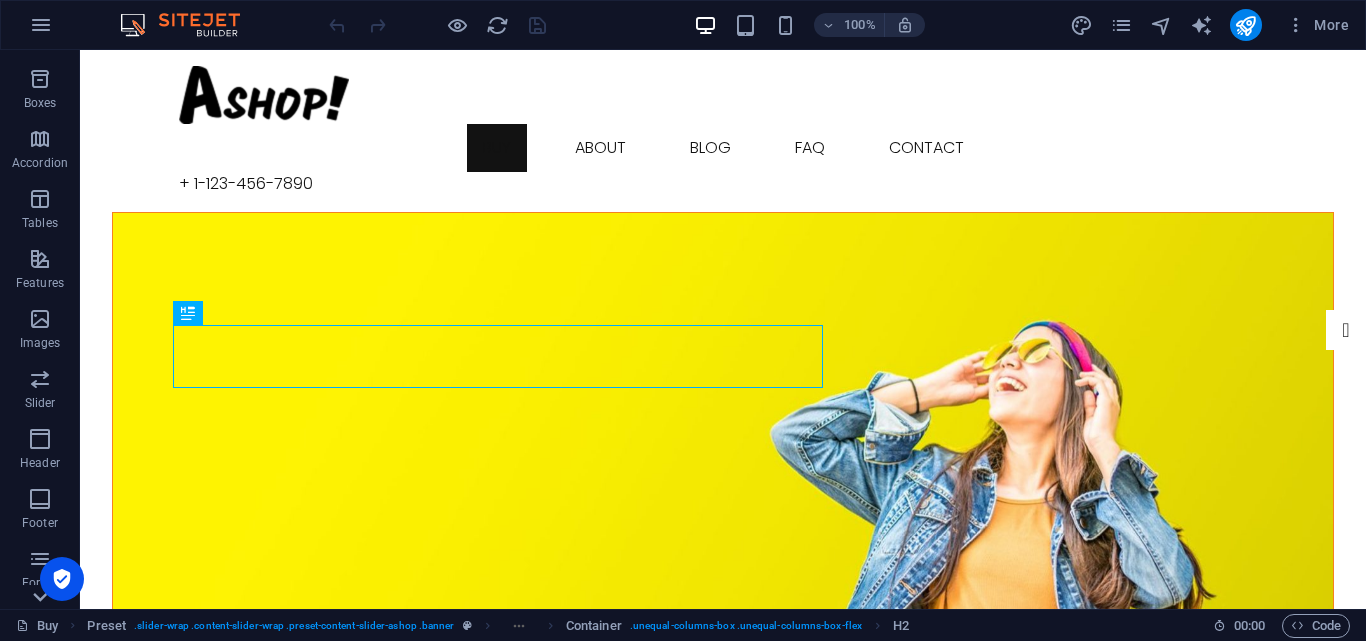 scroll, scrollTop: 341, scrollLeft: 0, axis: vertical 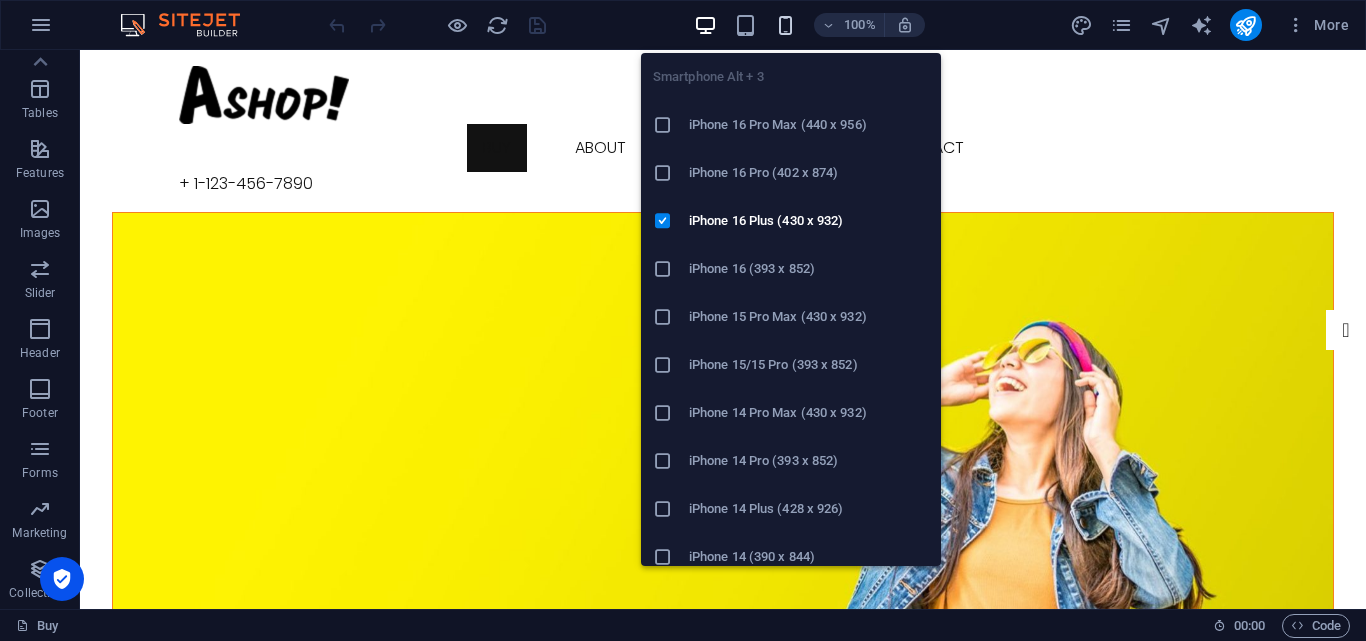 click at bounding box center (785, 25) 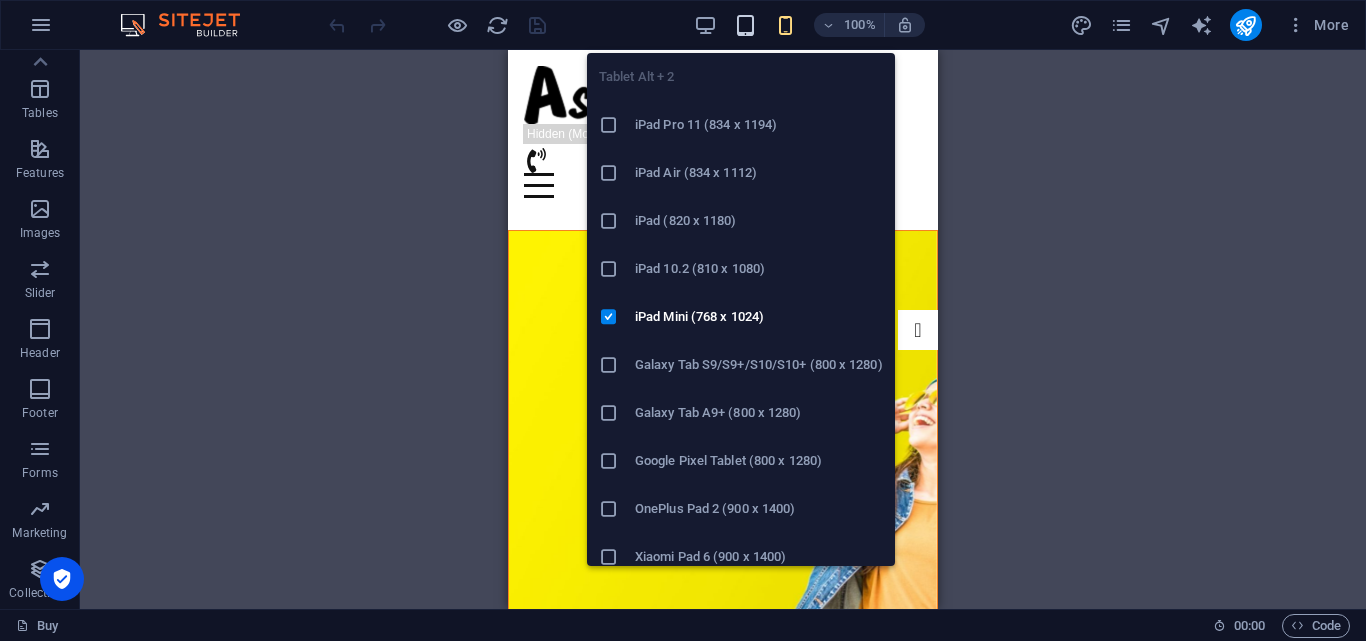 click at bounding box center [745, 25] 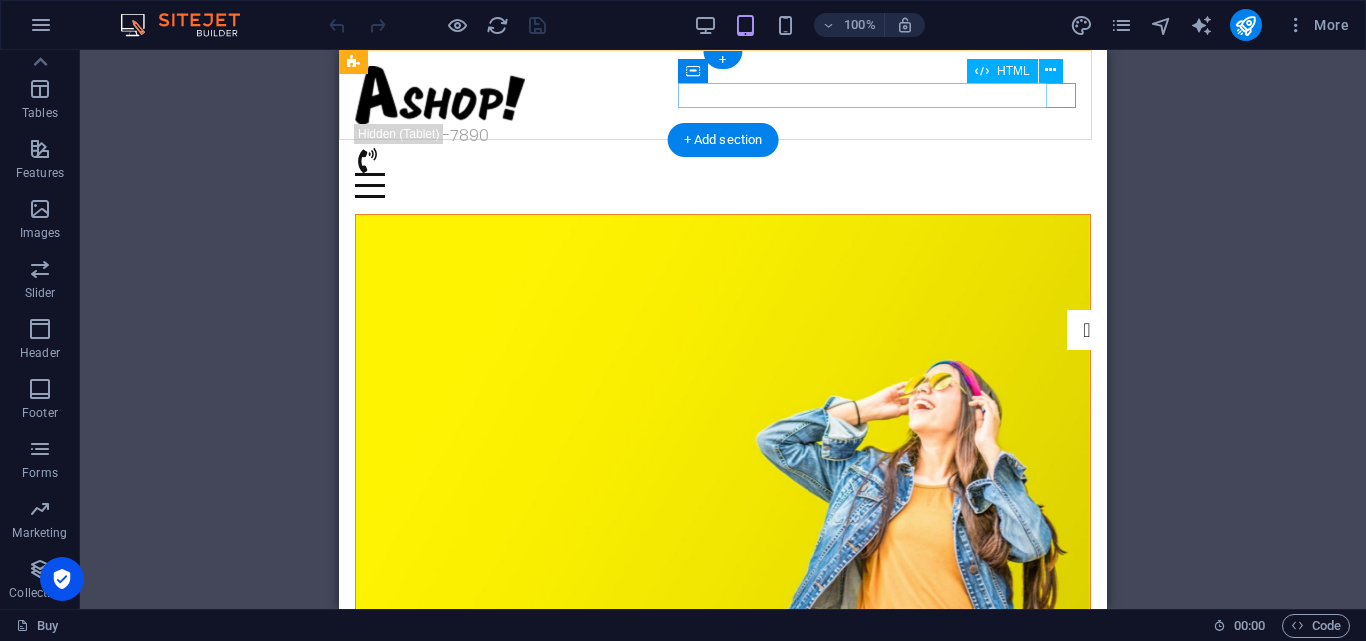 click at bounding box center (723, 185) 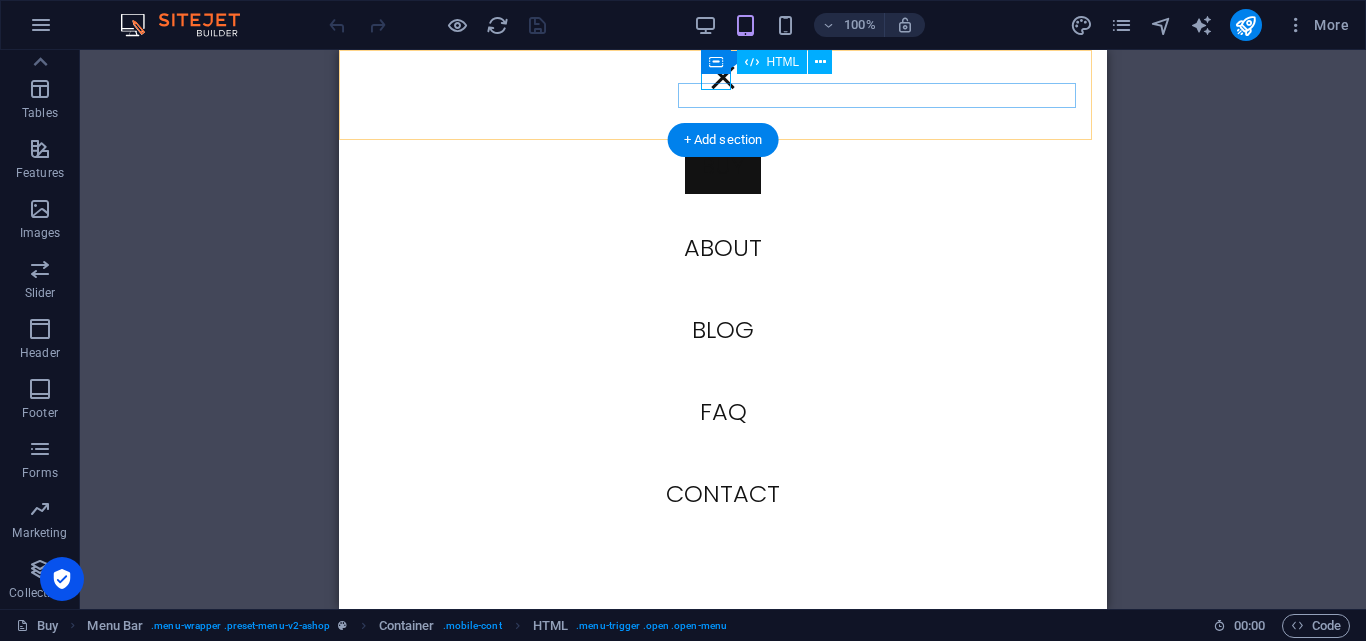click at bounding box center [723, 77] 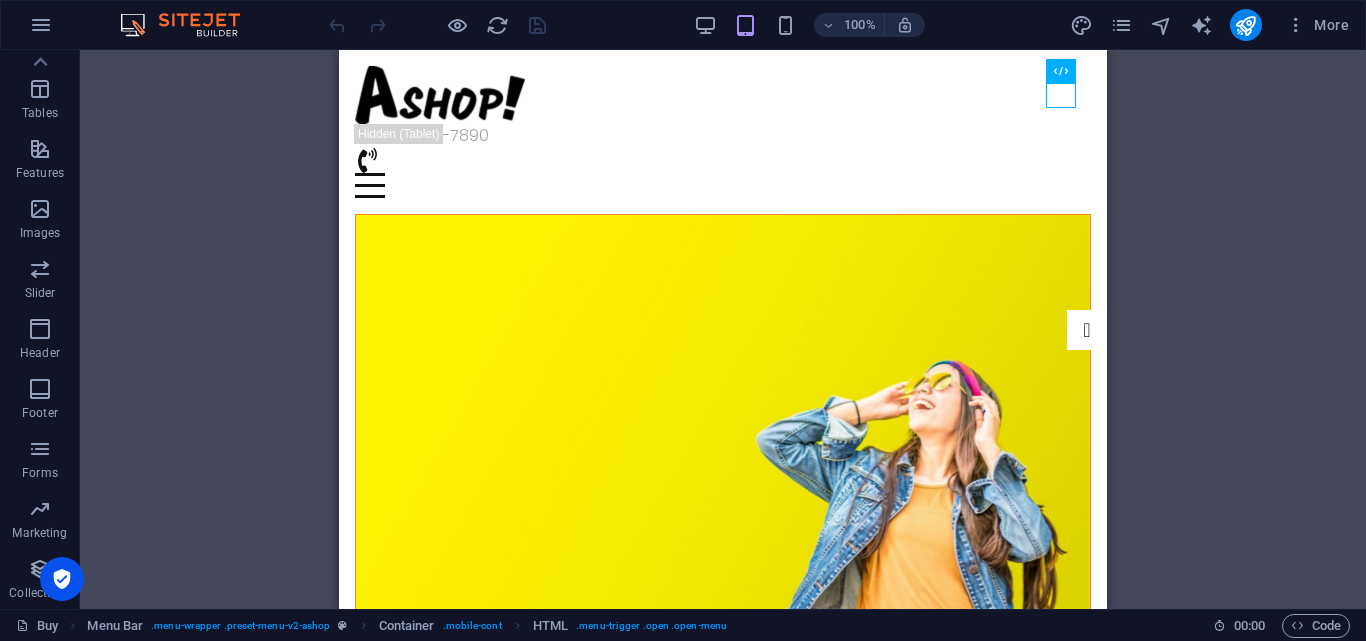 click on "Drag here to replace the existing content. Press “Ctrl” if you want to create a new element.
H2   Preset   Container   Preset   Container   Menu Bar   Text   Menu   Container   HTML   Container   Icon" at bounding box center (723, 329) 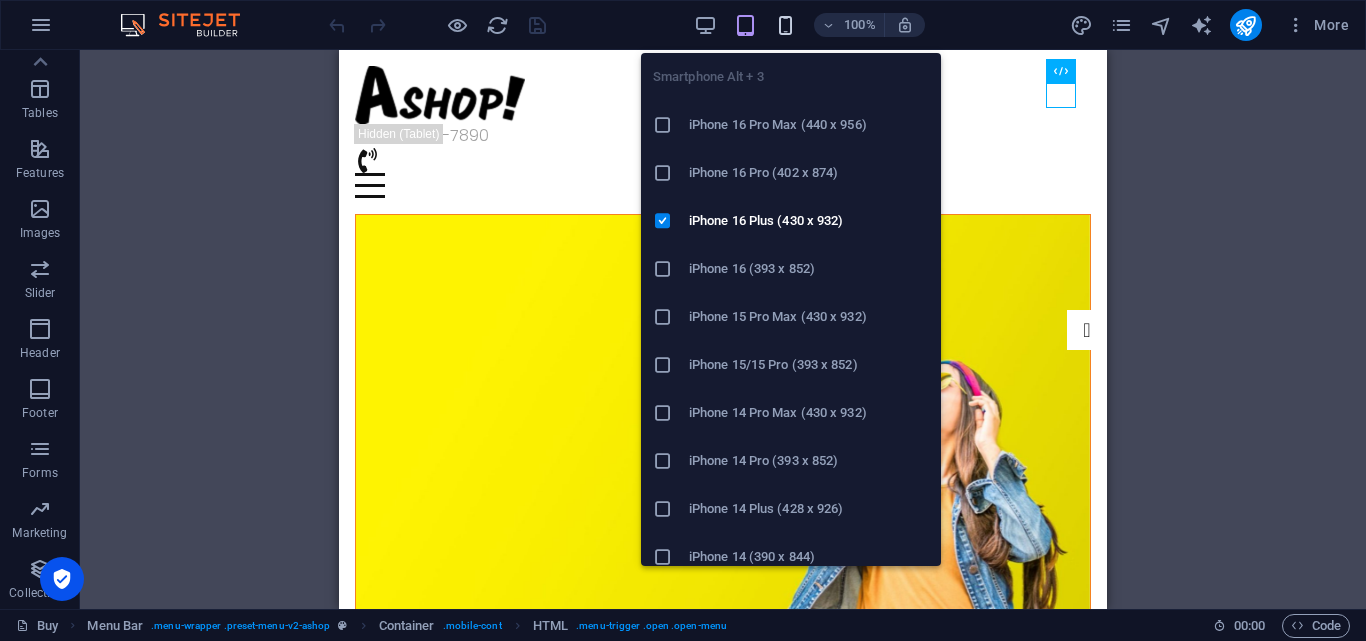 click at bounding box center [785, 25] 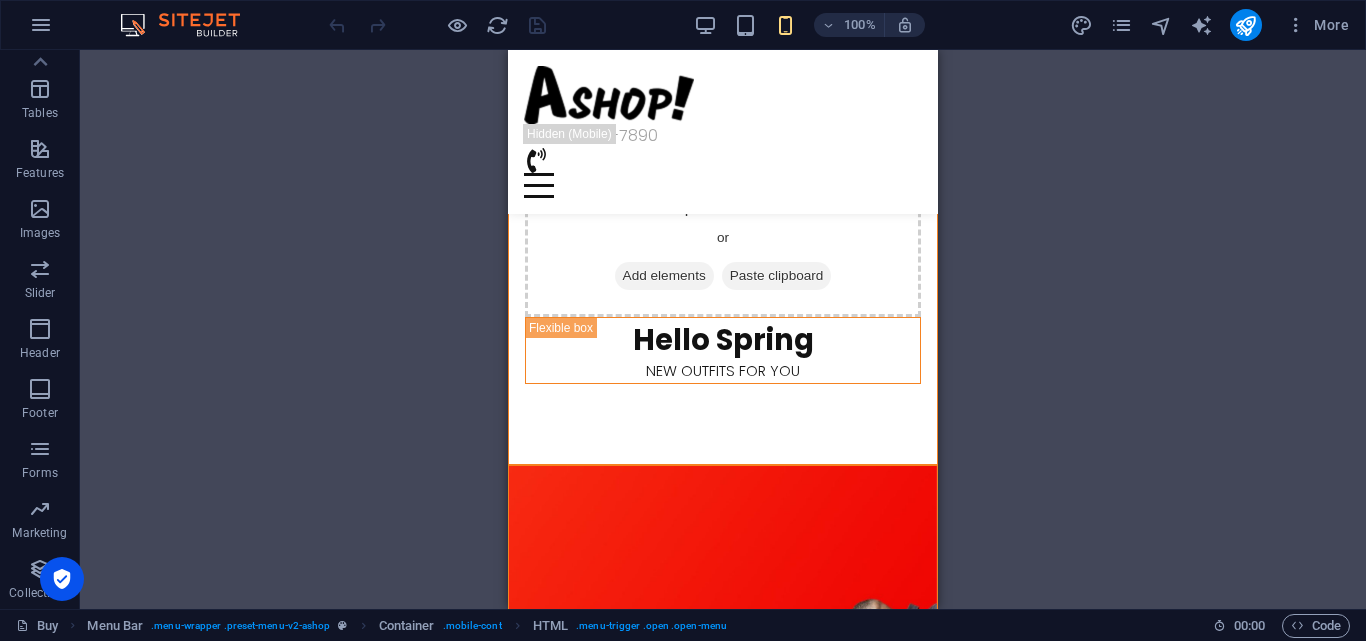 scroll, scrollTop: 0, scrollLeft: 0, axis: both 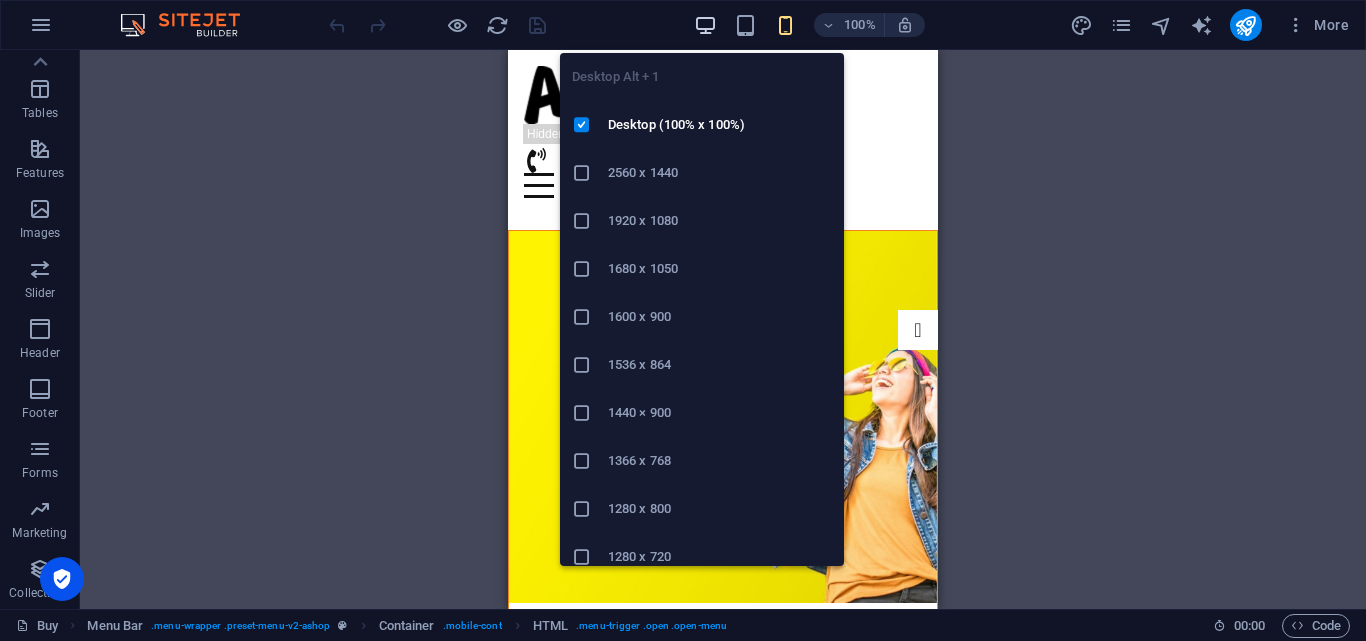 click at bounding box center (705, 25) 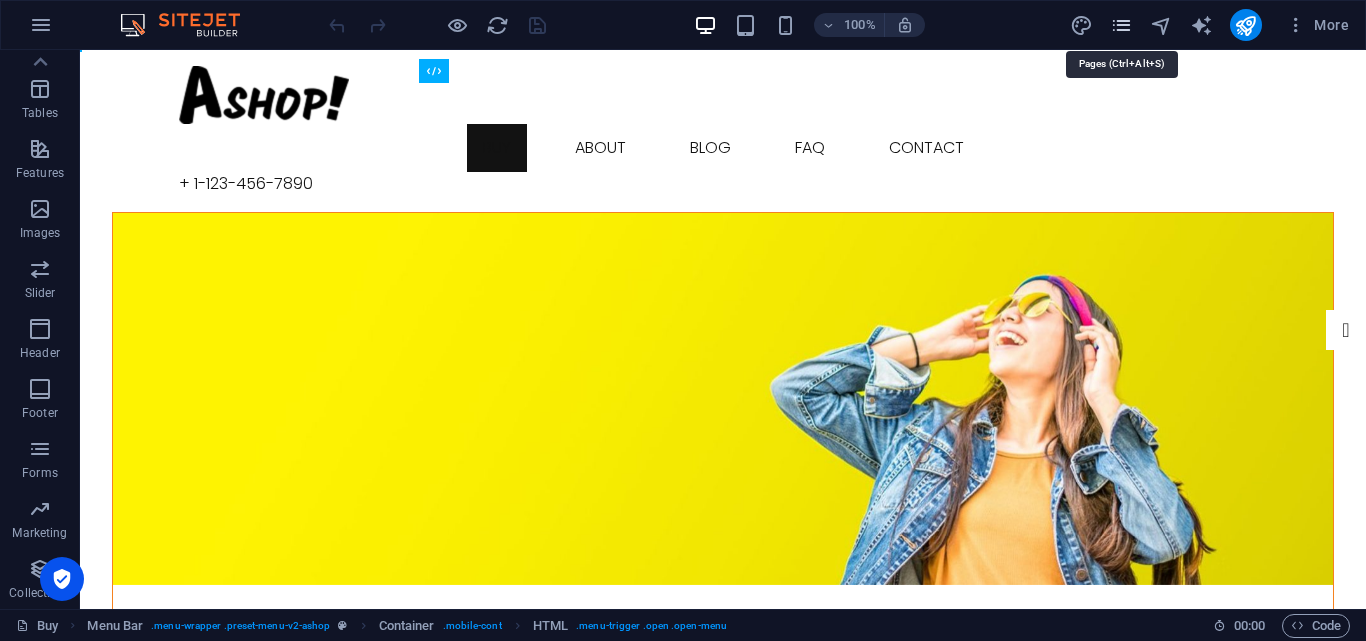 click at bounding box center (1121, 25) 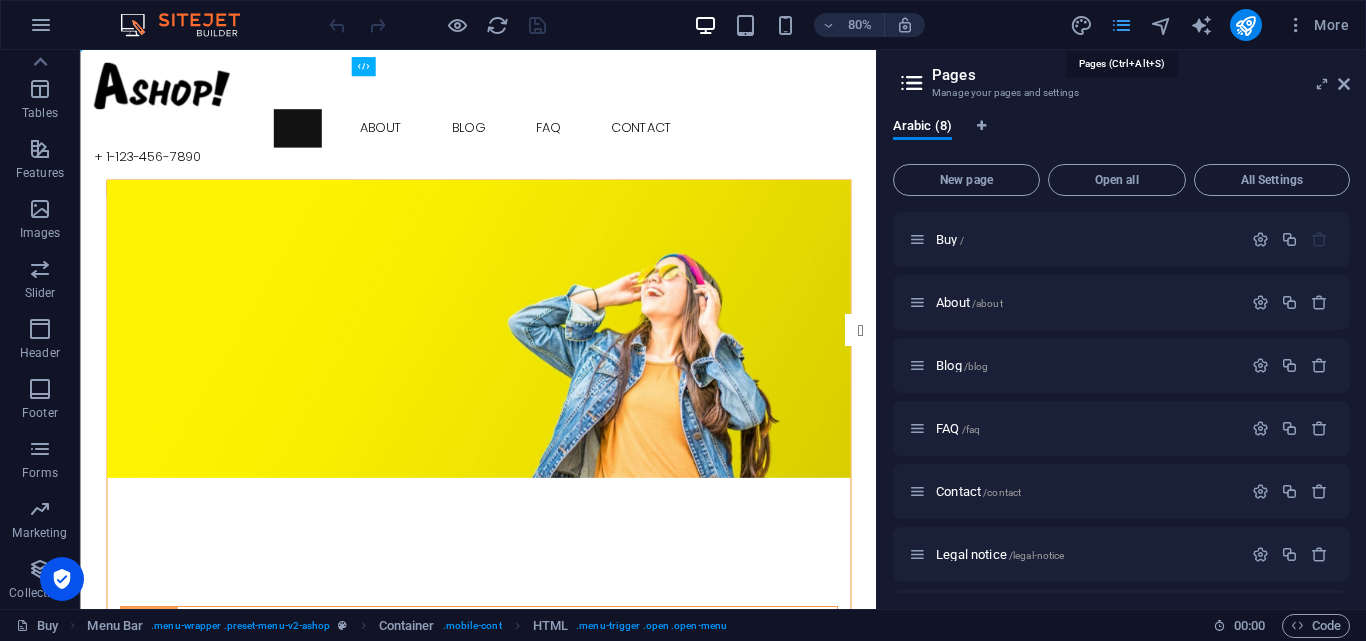 click at bounding box center [1121, 25] 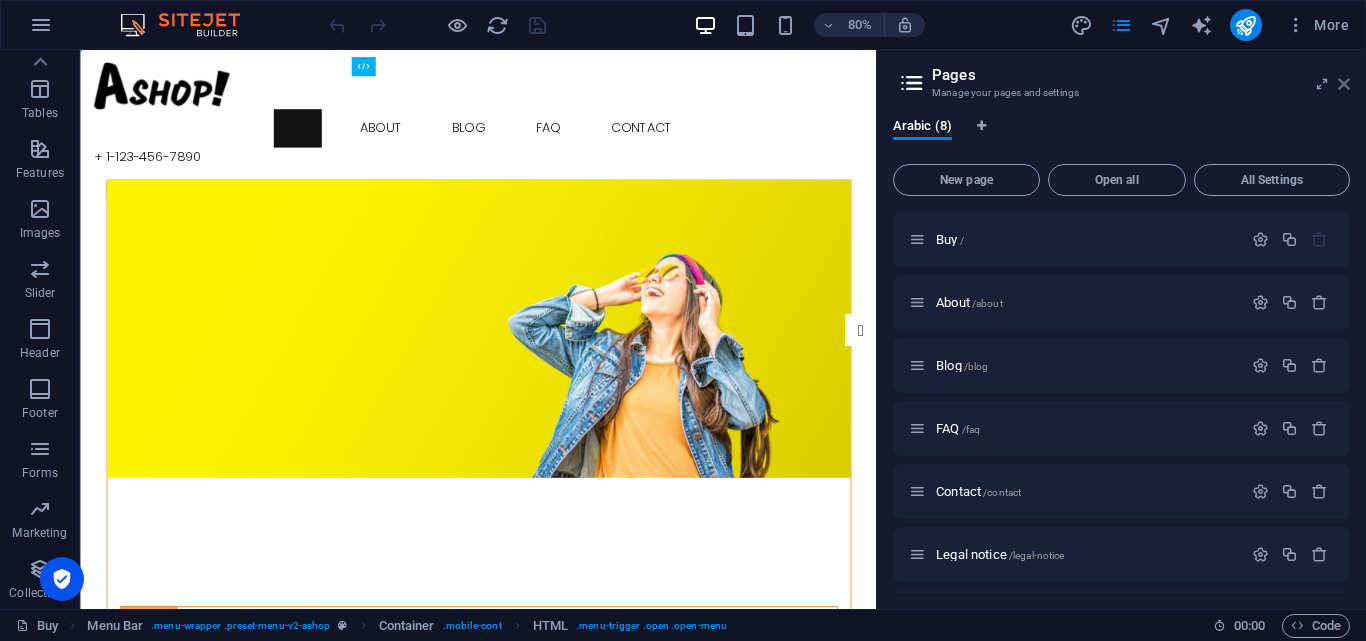 click at bounding box center [1344, 84] 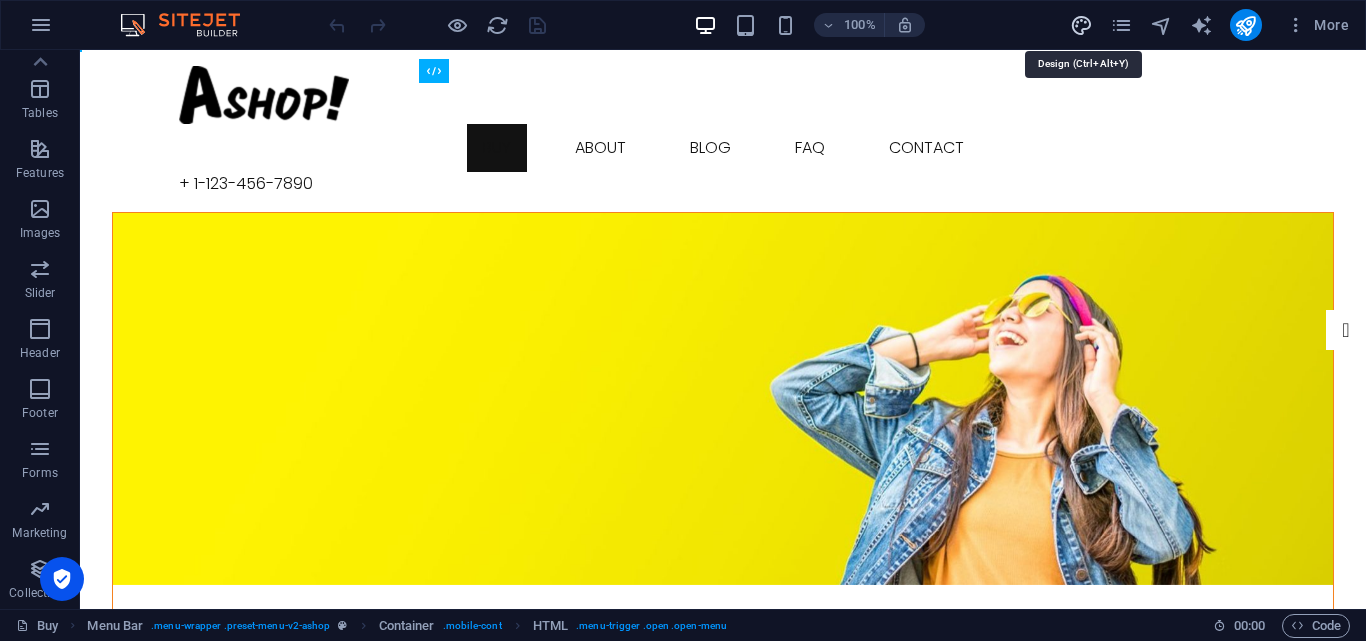 click at bounding box center (1081, 25) 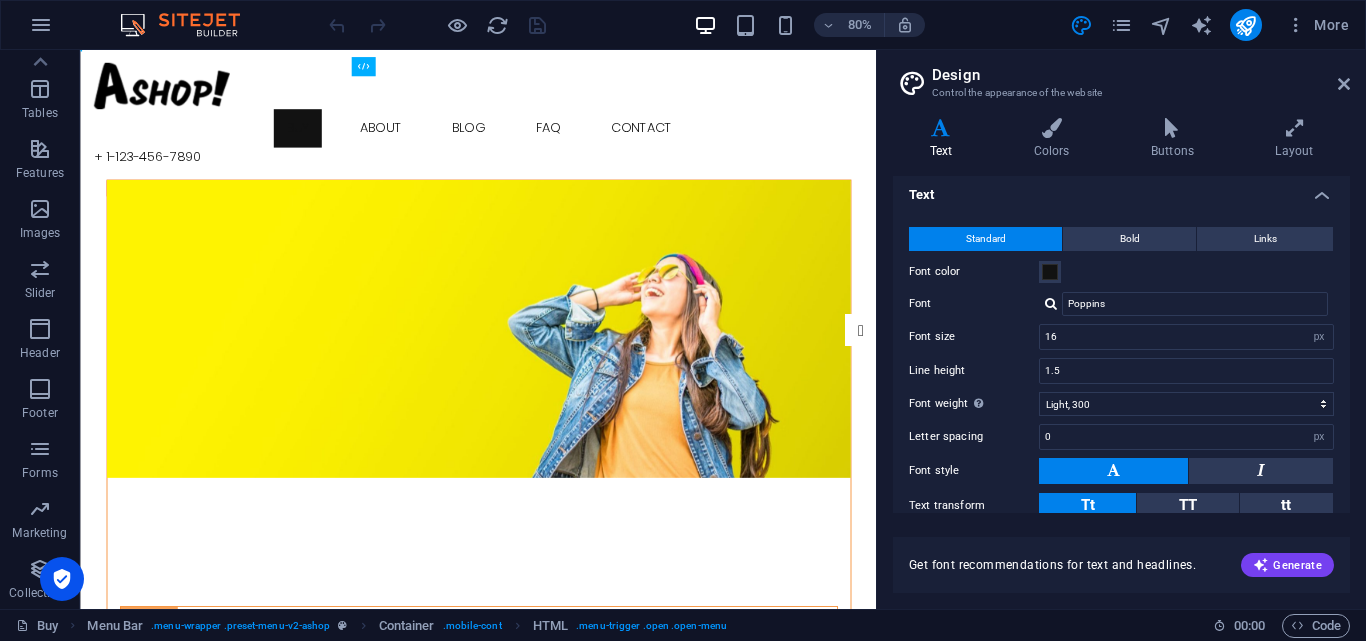 scroll, scrollTop: 0, scrollLeft: 0, axis: both 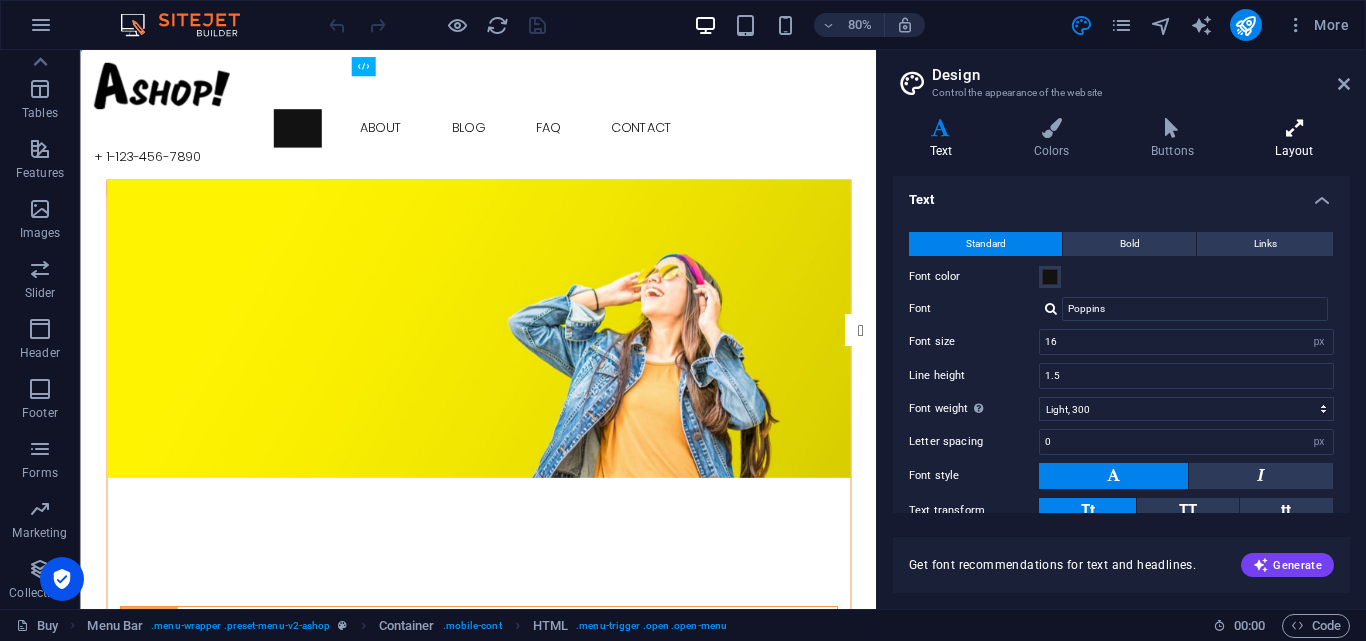 click on "Layout" at bounding box center (1294, 139) 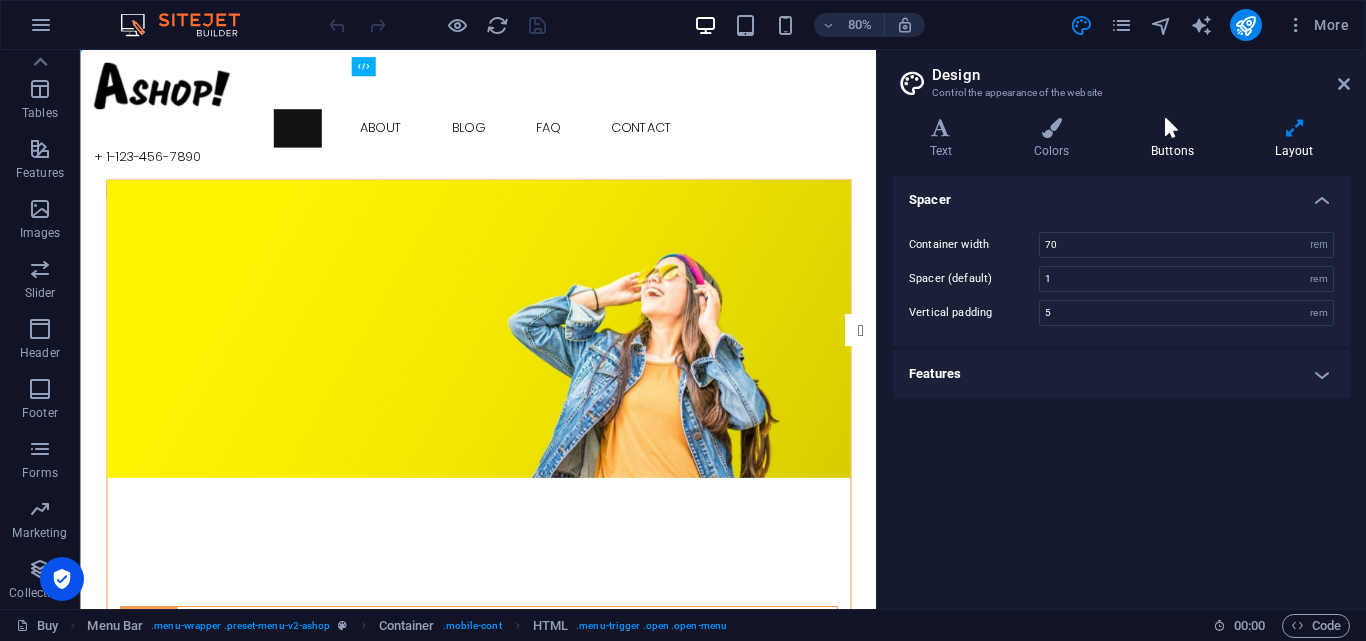 click at bounding box center [1172, 128] 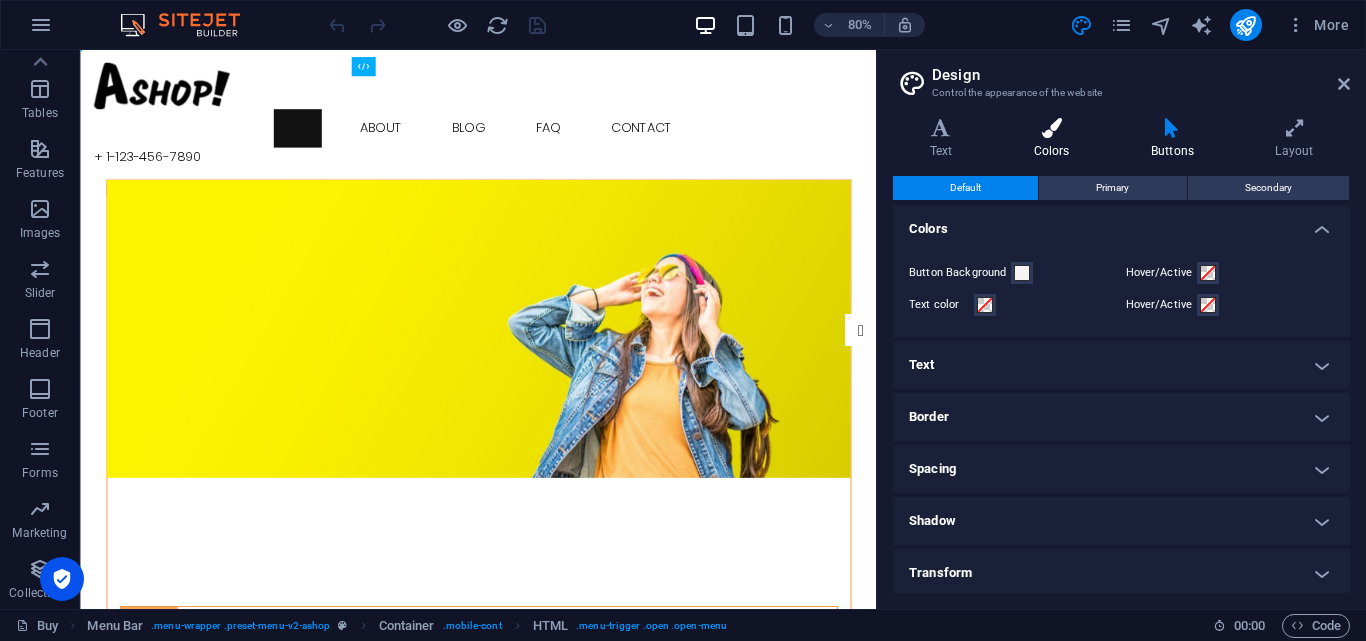 click at bounding box center (1051, 128) 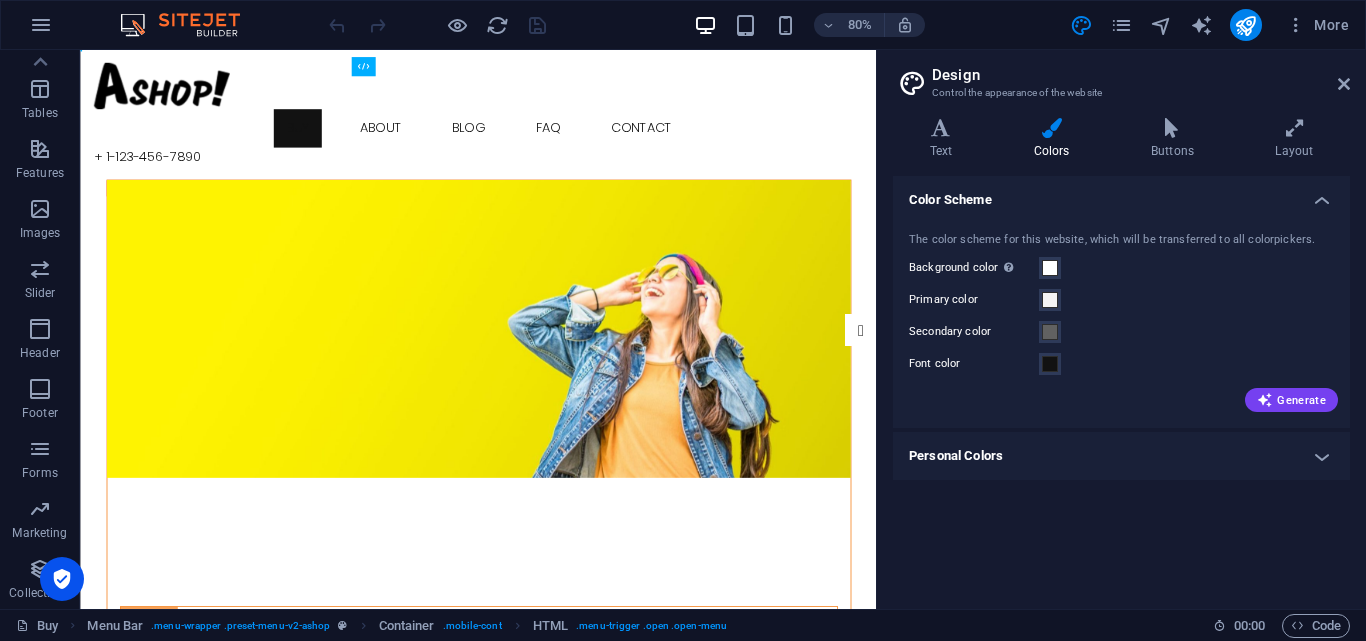 click on "Personal Colors" at bounding box center [1121, 456] 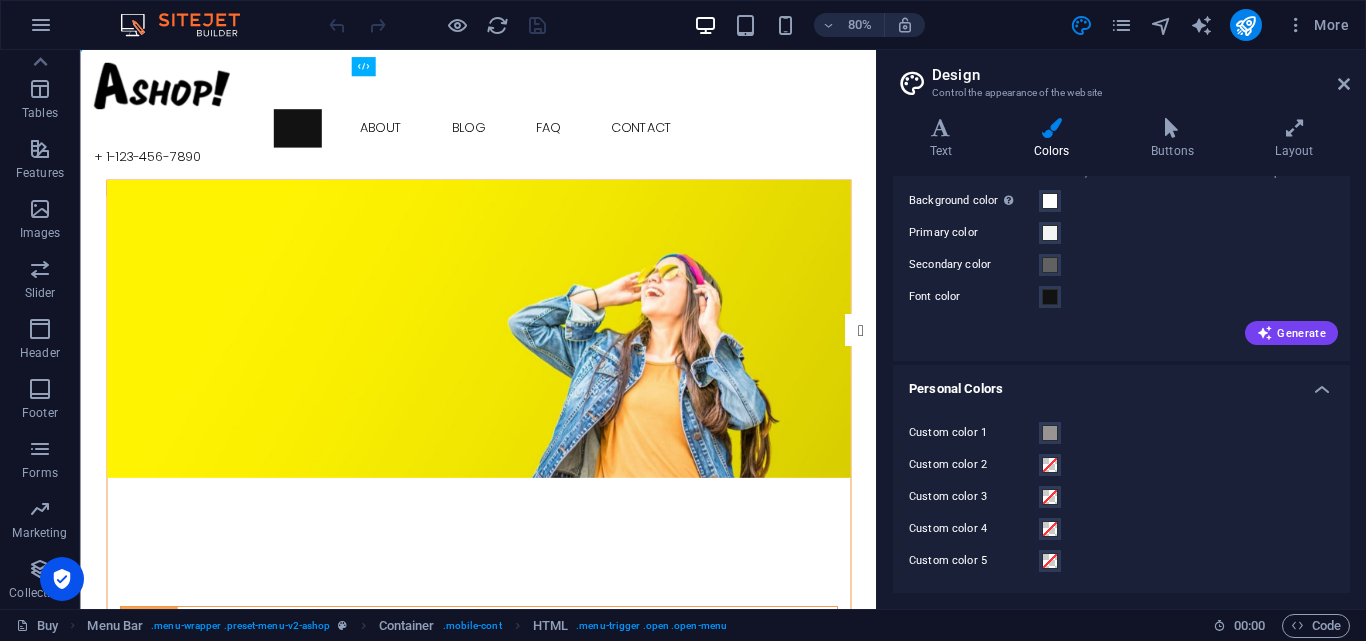 scroll, scrollTop: 0, scrollLeft: 0, axis: both 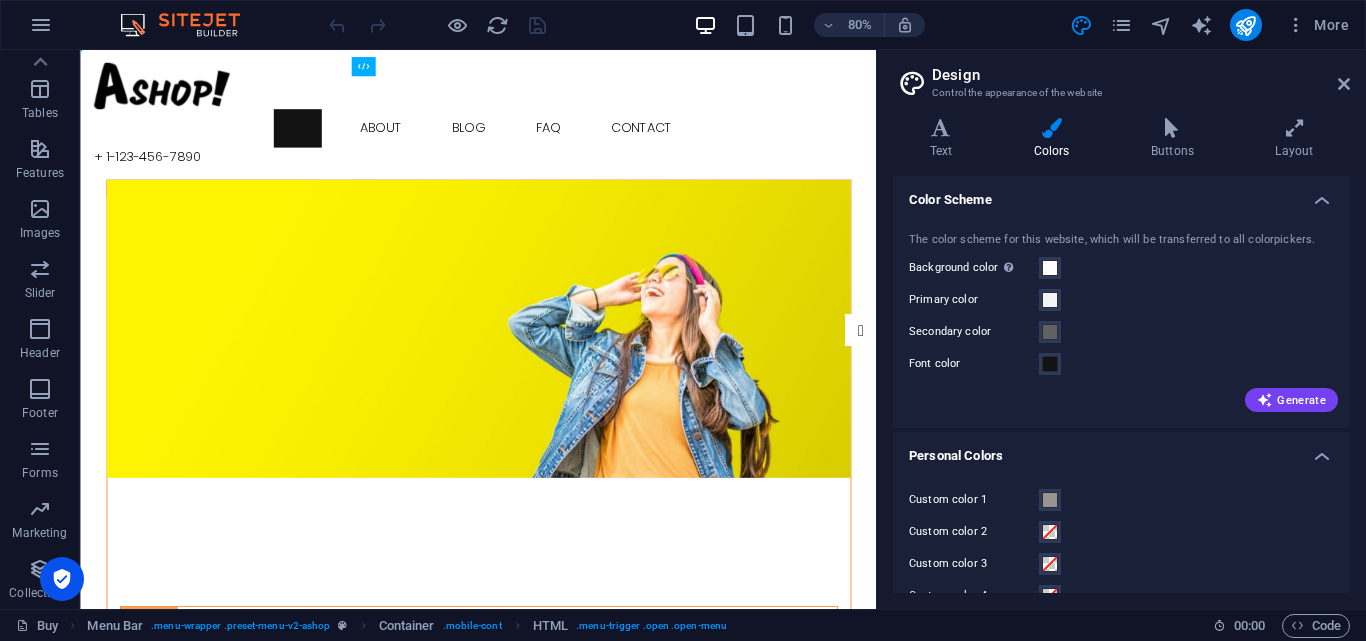 click on "Personal Colors" at bounding box center [1121, 450] 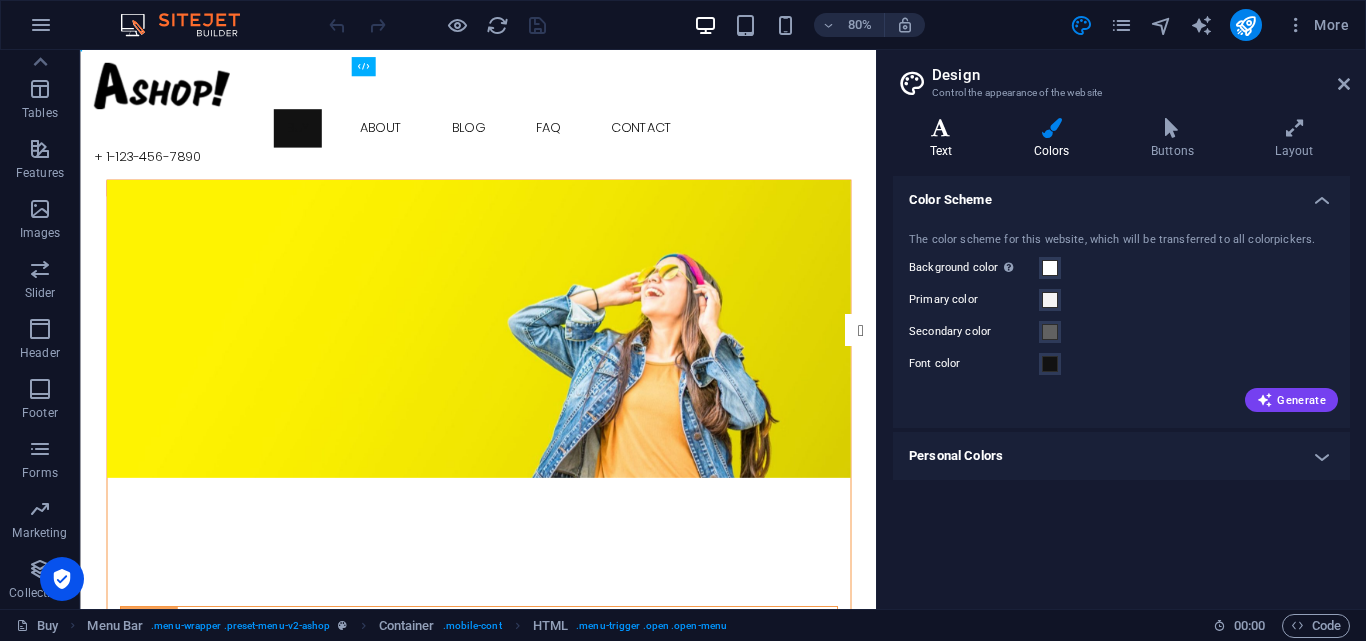 click on "Text" at bounding box center (945, 139) 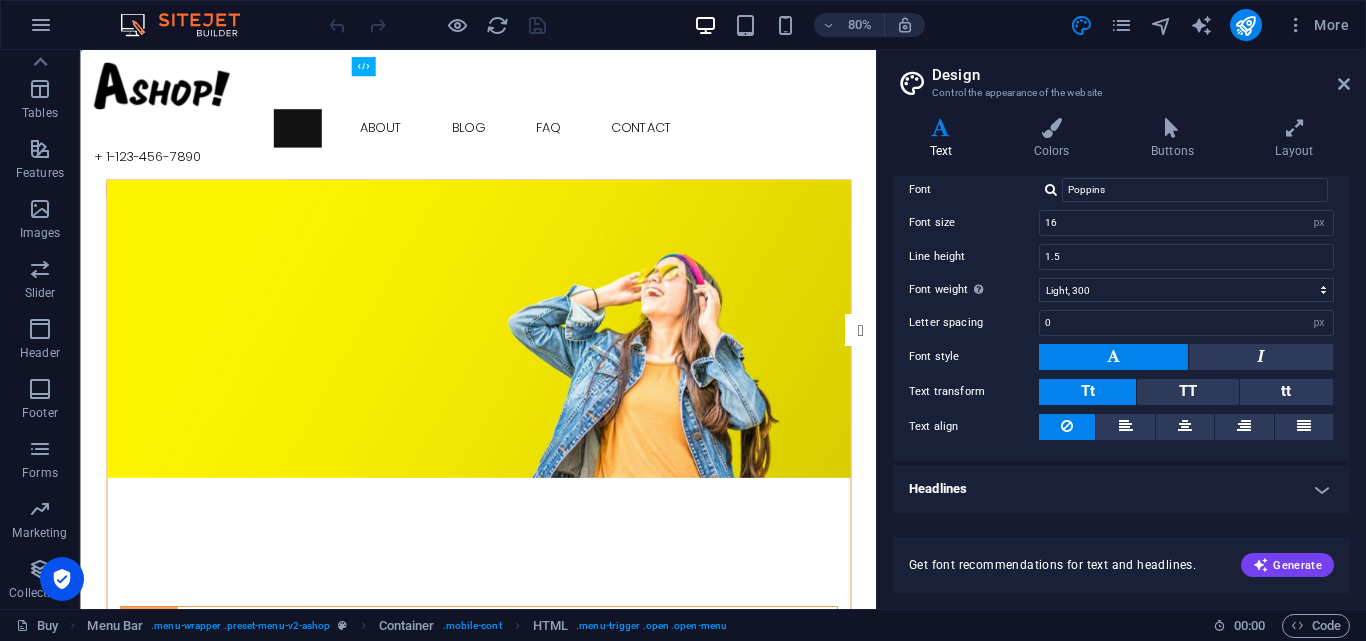scroll, scrollTop: 0, scrollLeft: 0, axis: both 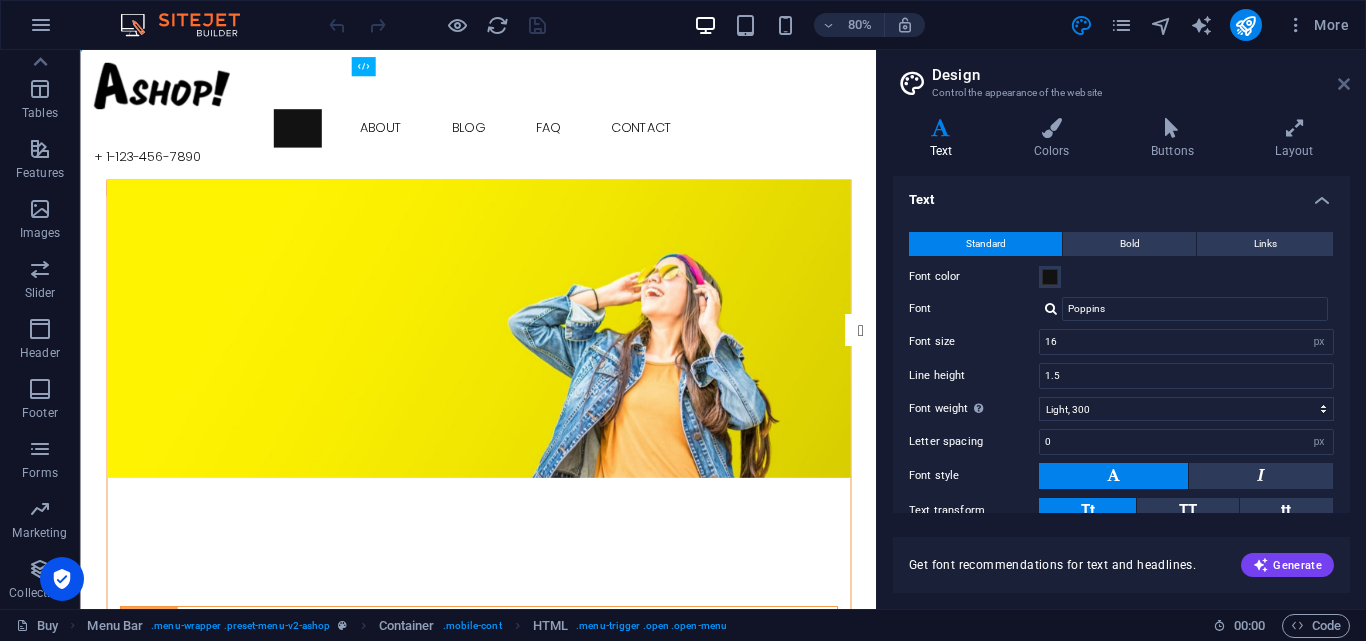 click at bounding box center (1344, 84) 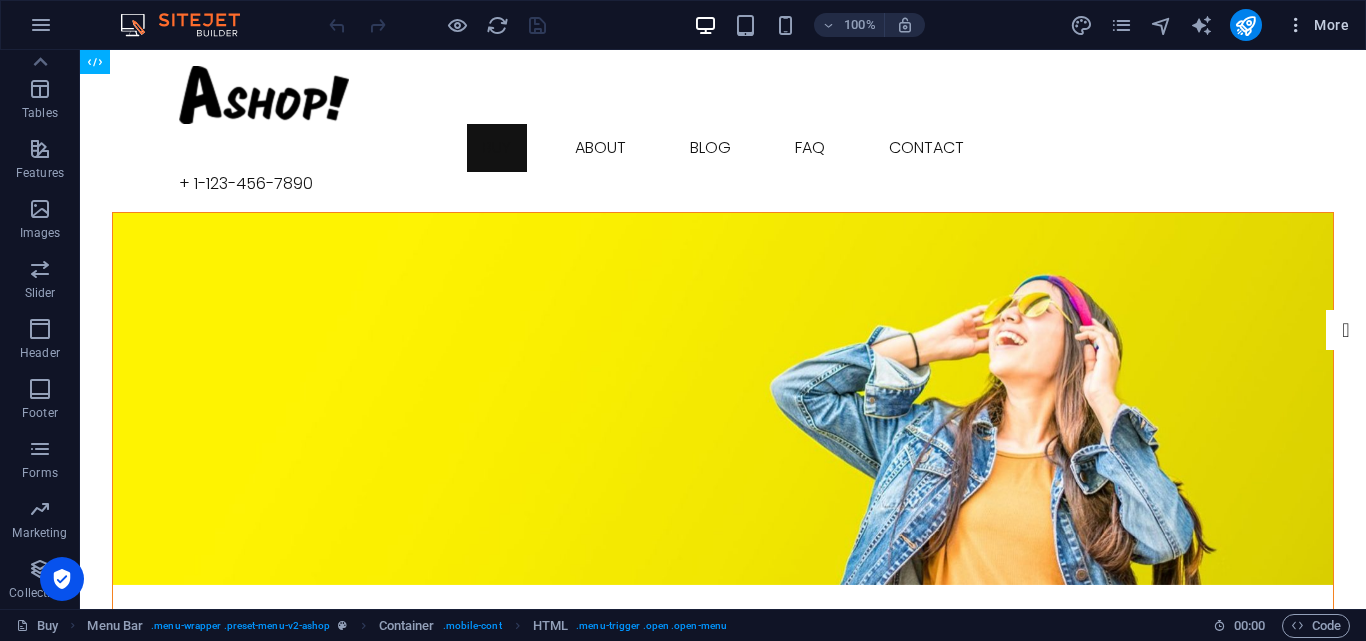 click on "More" at bounding box center [1317, 25] 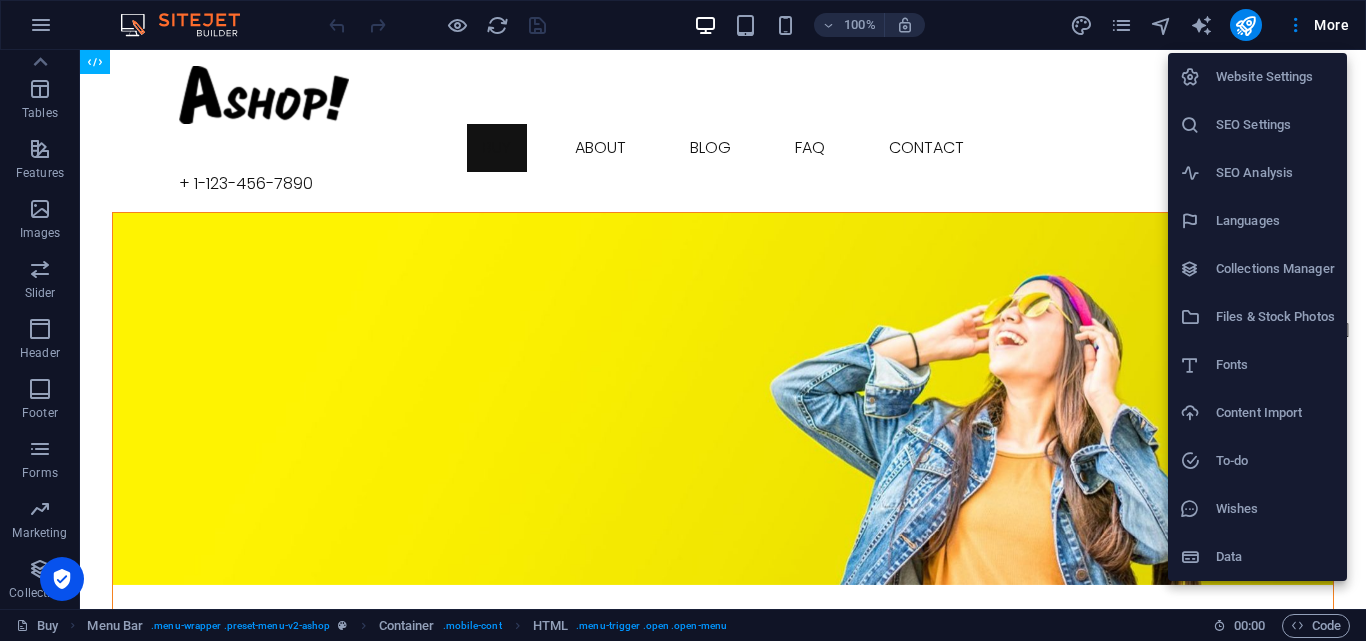 click on "Collections Manager" at bounding box center [1275, 269] 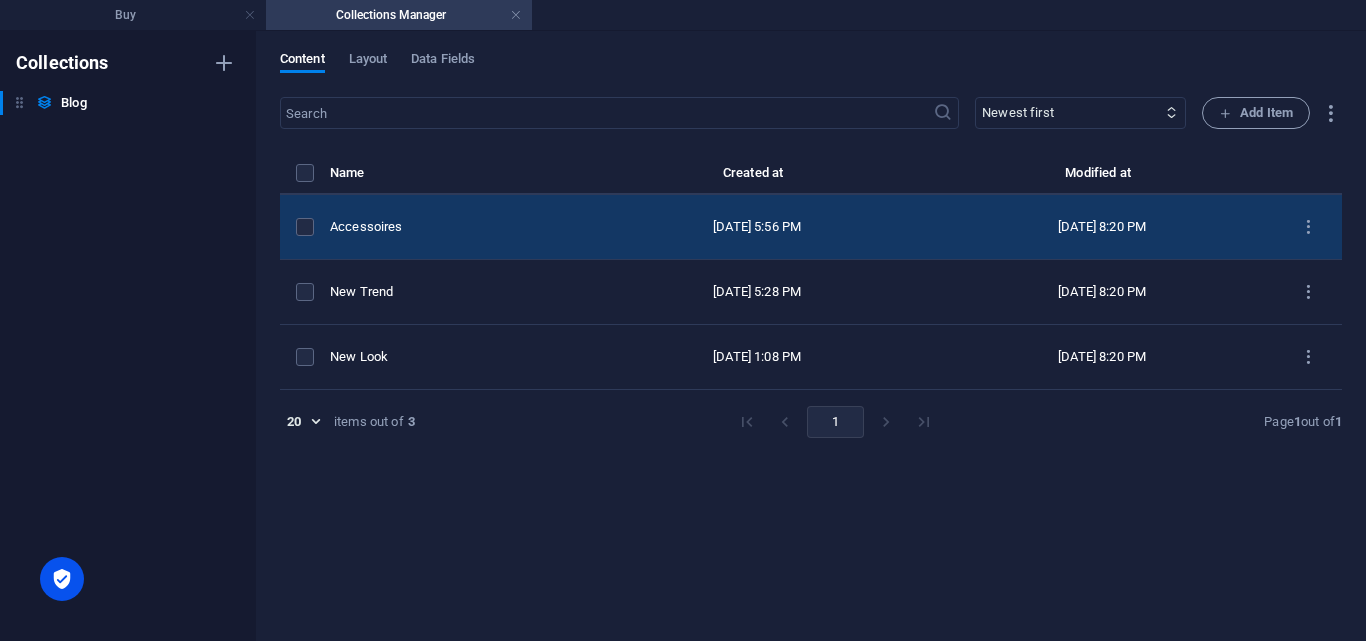 click on "Accessoires" at bounding box center (449, 227) 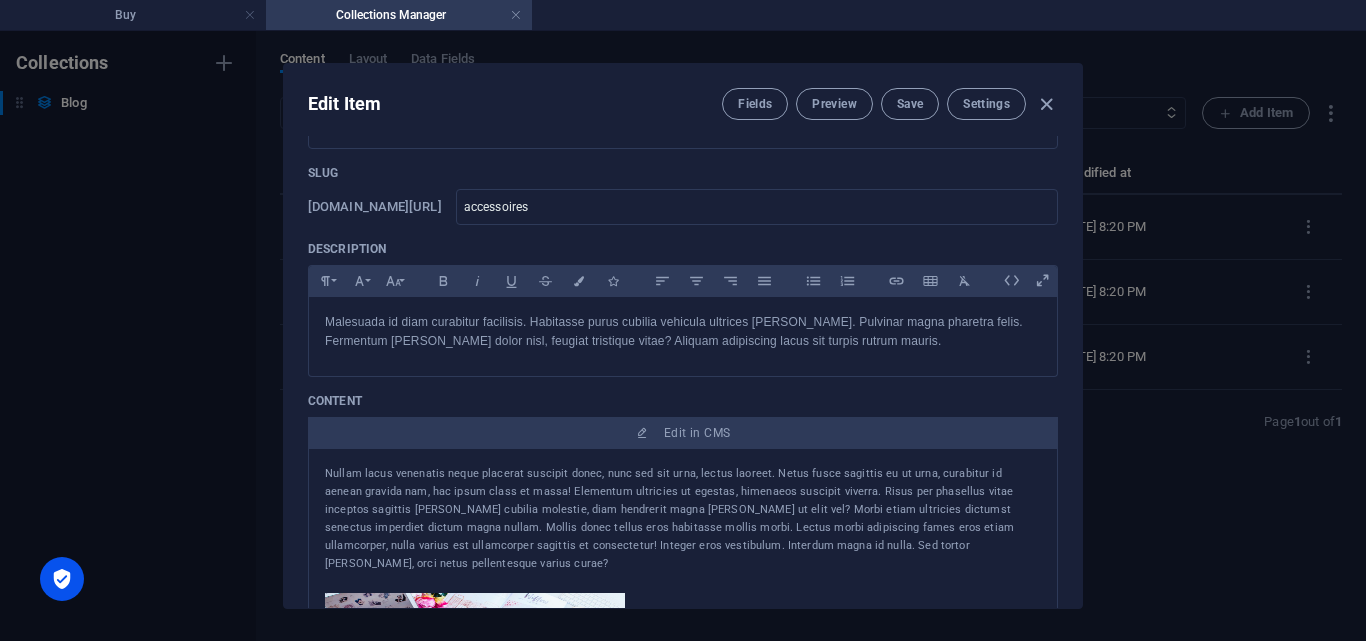scroll, scrollTop: 0, scrollLeft: 0, axis: both 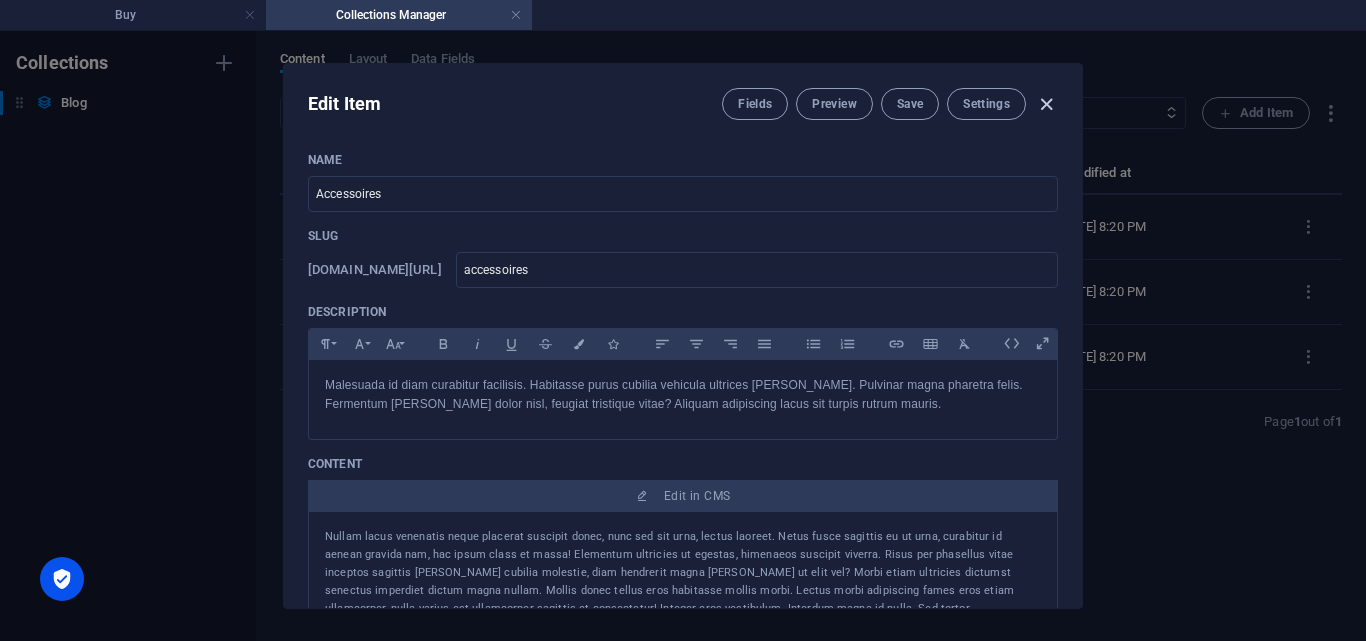 click at bounding box center (1046, 104) 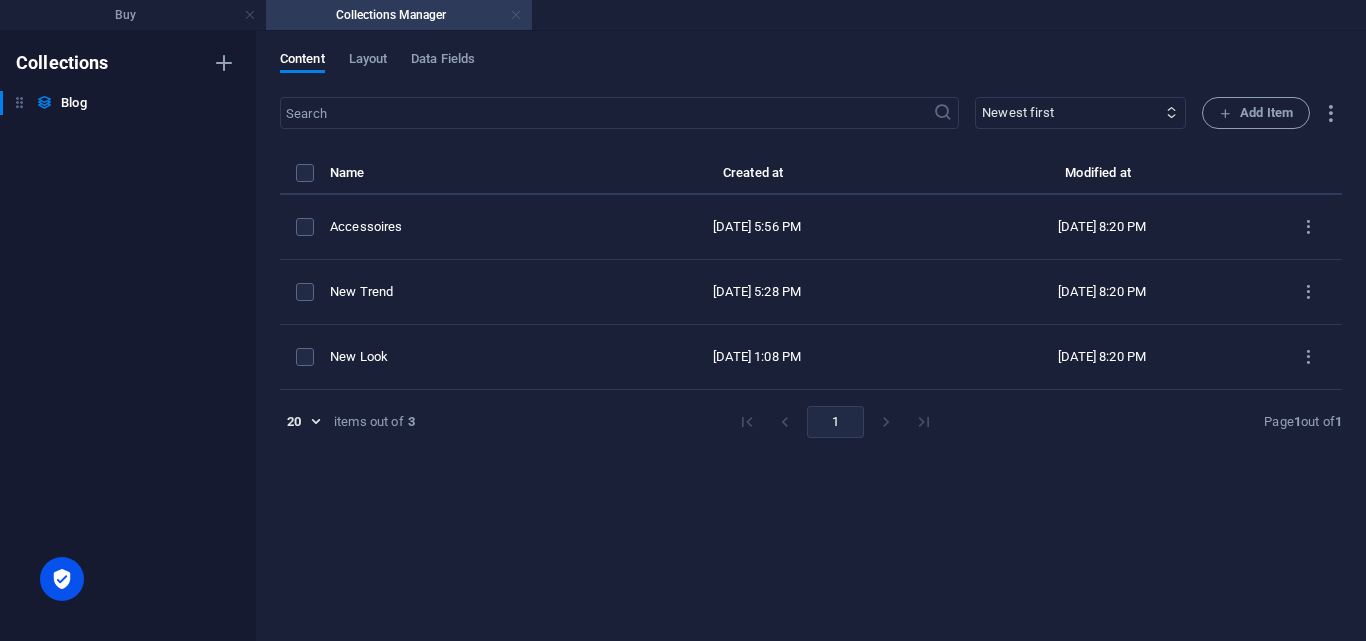 click at bounding box center (516, 15) 